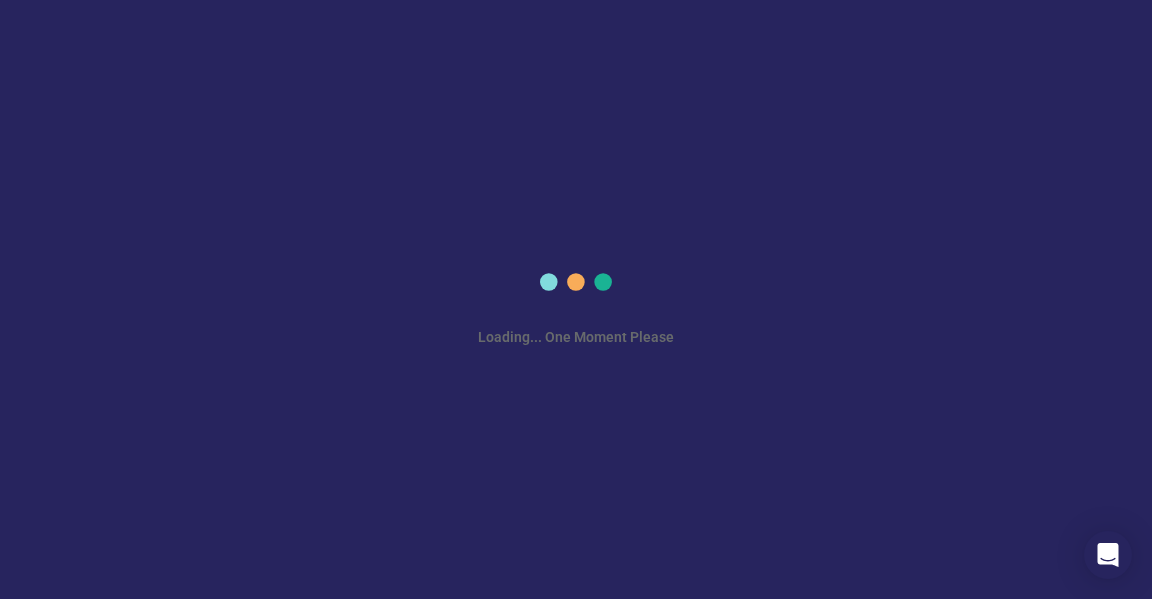 scroll, scrollTop: 0, scrollLeft: 0, axis: both 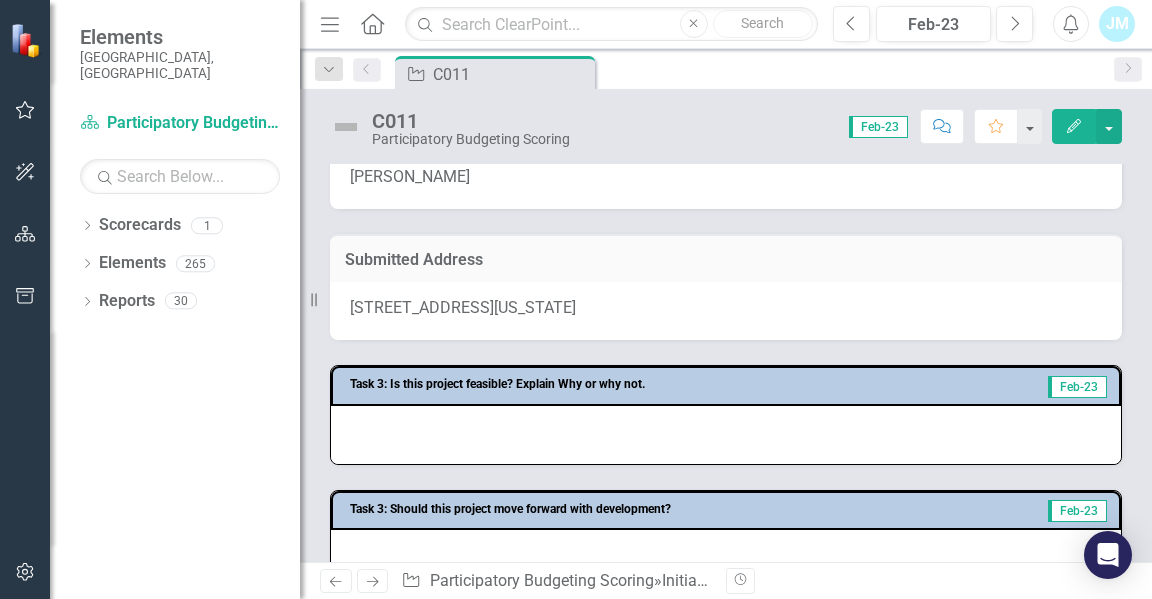 click at bounding box center [726, 435] 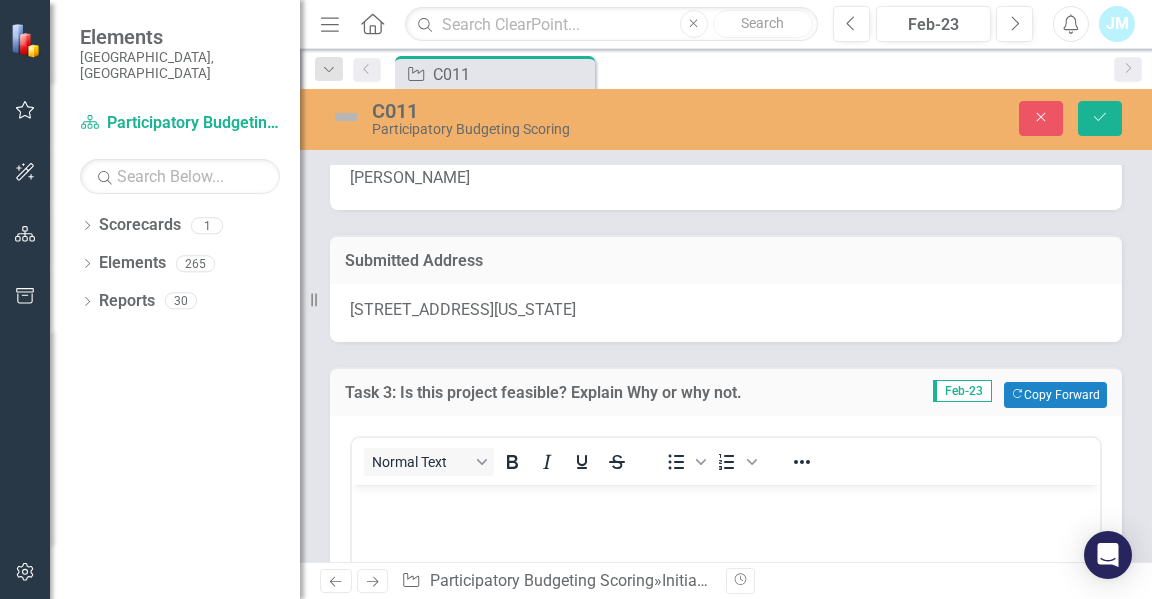 scroll, scrollTop: 0, scrollLeft: 0, axis: both 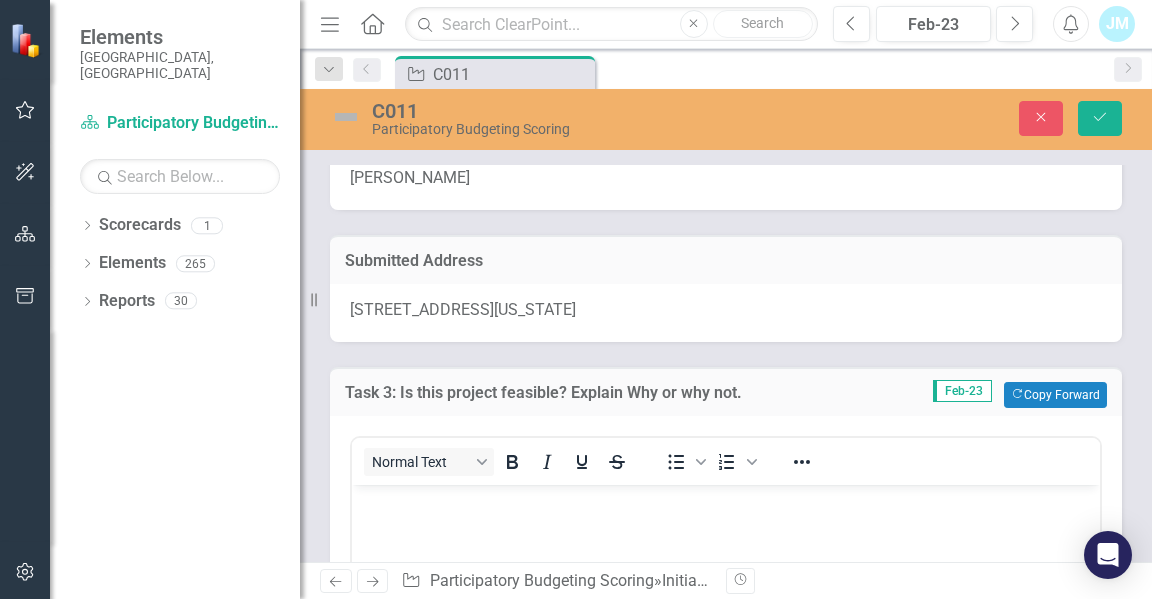 click at bounding box center [726, 634] 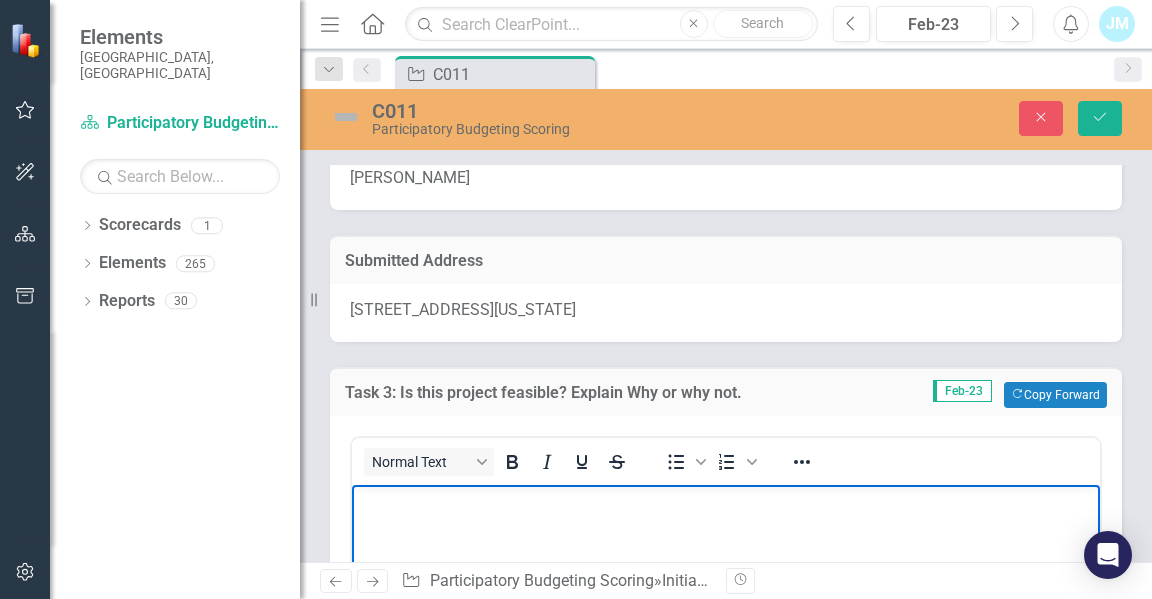 type 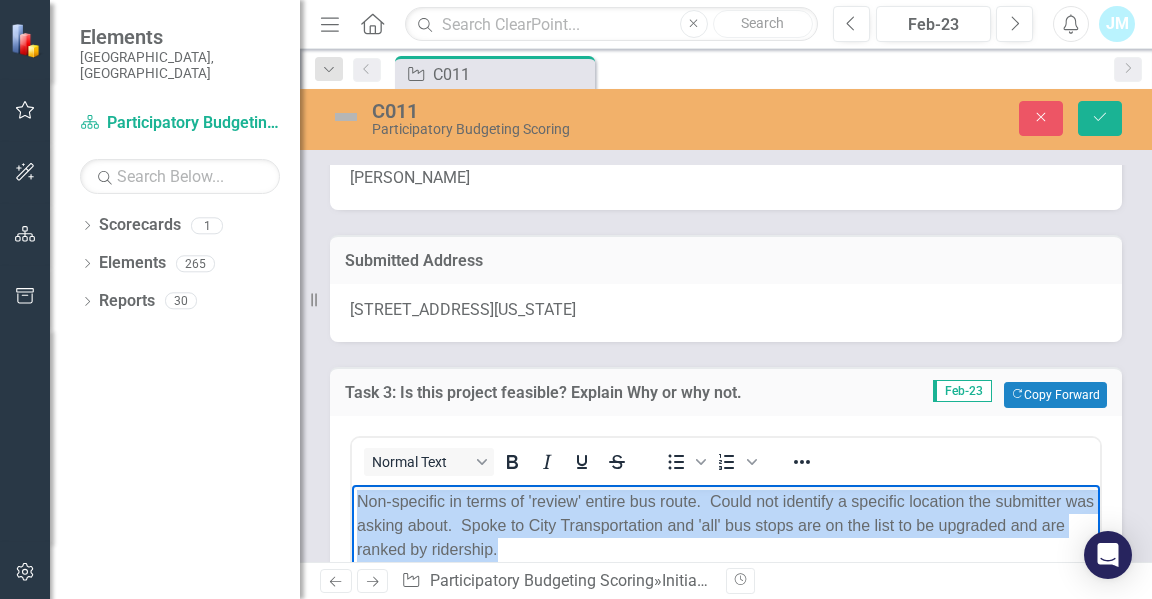 drag, startPoint x: 528, startPoint y: 552, endPoint x: 354, endPoint y: 497, distance: 182.48561 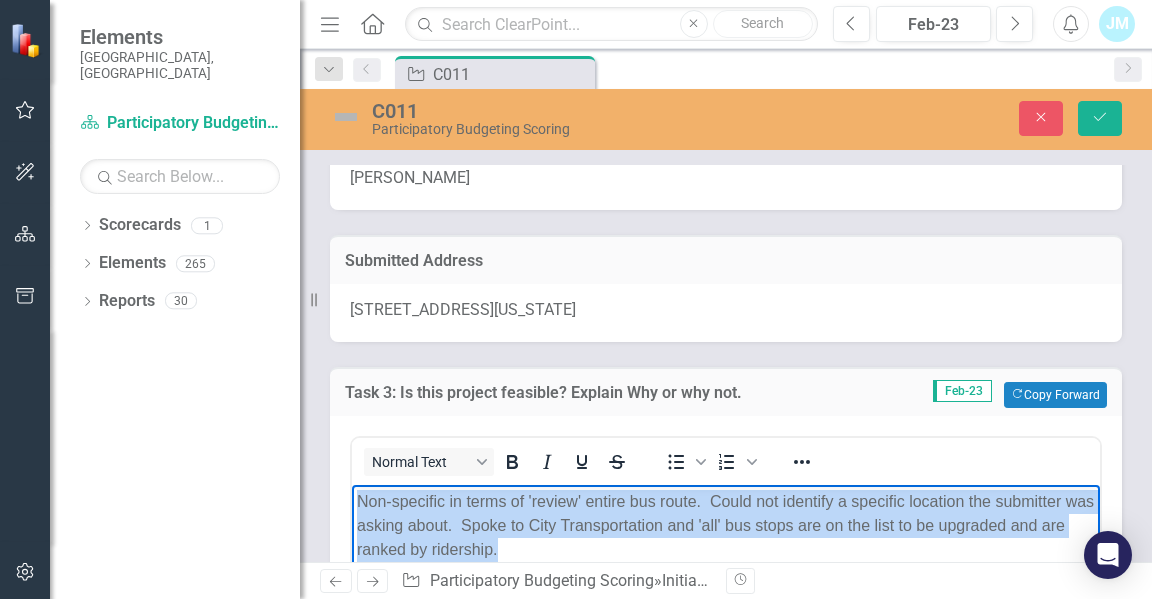 click on "Non-specific in terms of 'review' entire bus route.  Could not identify a specific location the submitter was asking about.  Spoke to City Transportation and 'all' bus stops are on the list to be upgraded and are ranked by ridership." at bounding box center [726, 634] 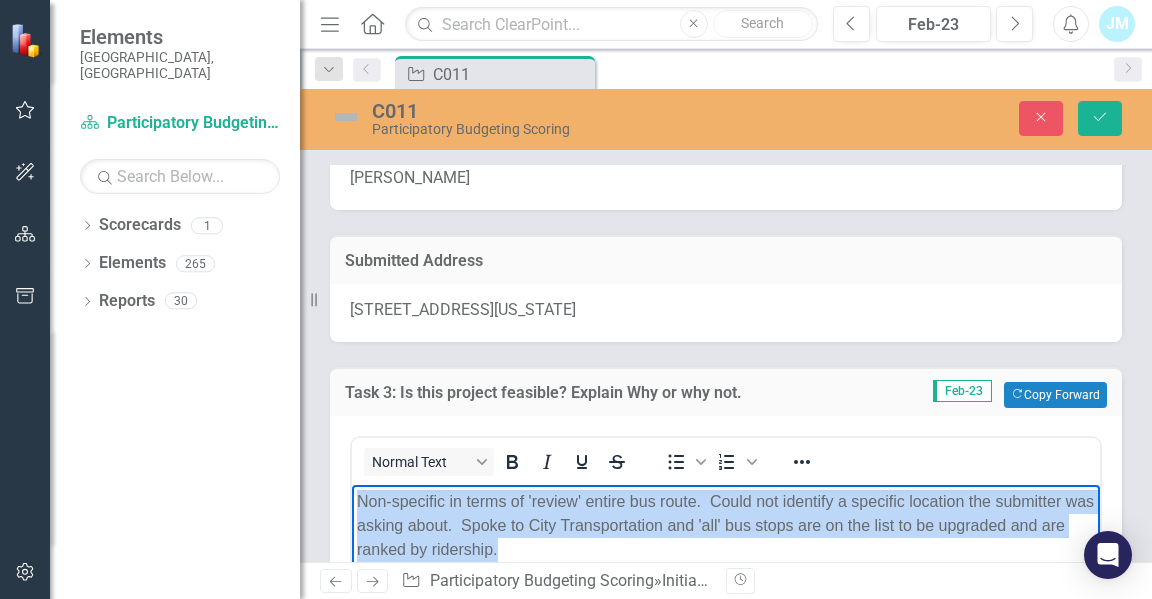 copy on "Non-specific in terms of 'review' entire bus route.  Could not identify a specific location the submitter was asking about.  Spoke to City Transportation and 'all' bus stops are on the list to be upgraded and are ranked by ridership." 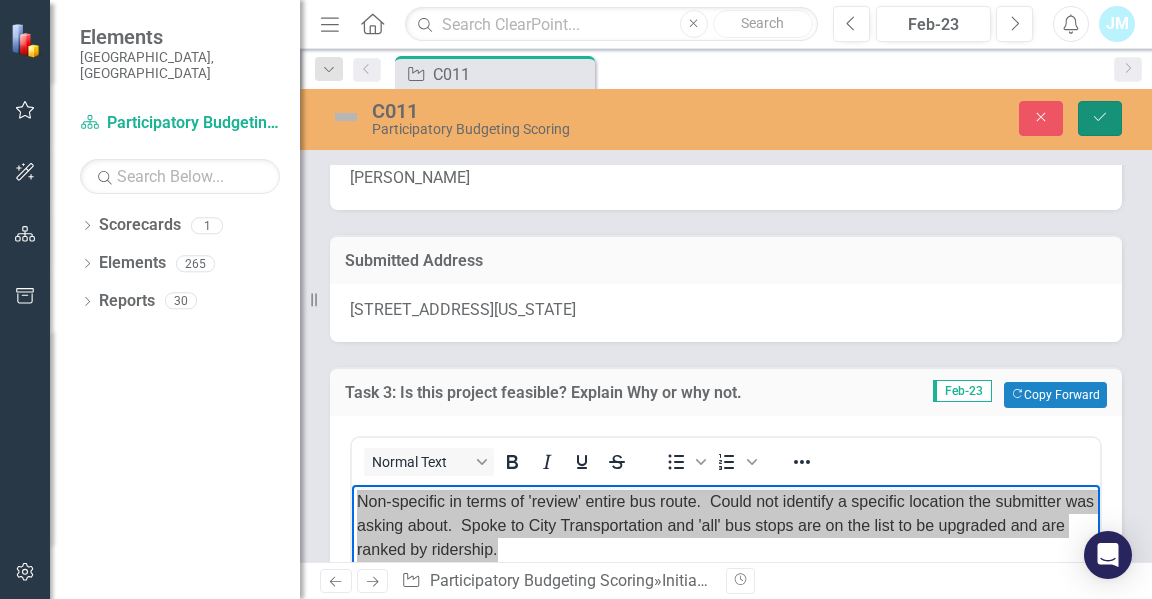 click on "Save" 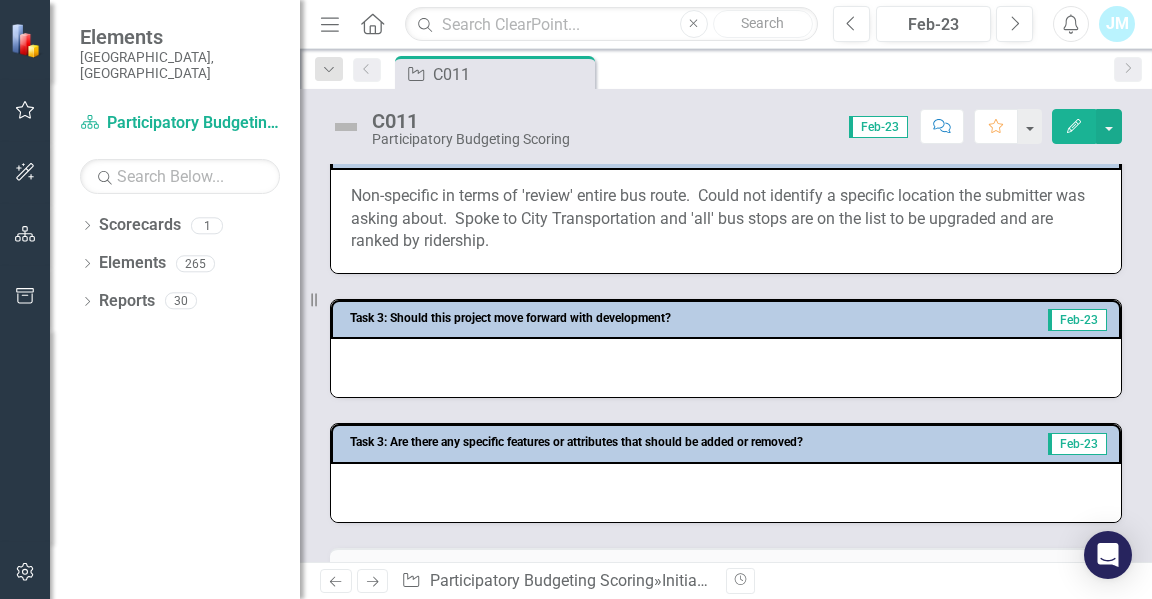 scroll, scrollTop: 478, scrollLeft: 0, axis: vertical 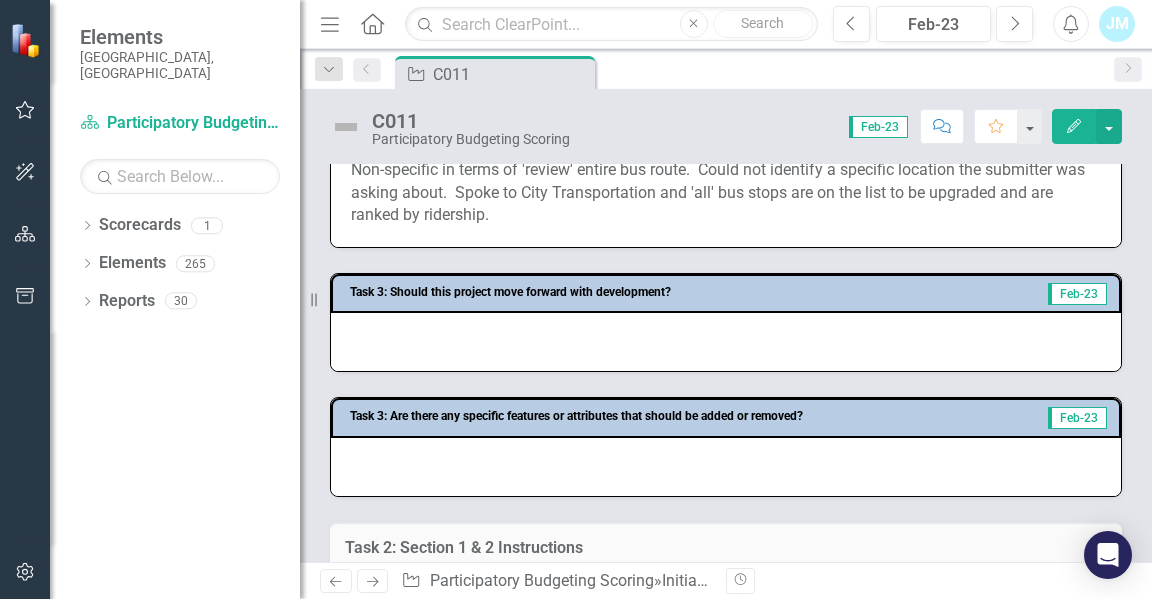 click at bounding box center (726, 342) 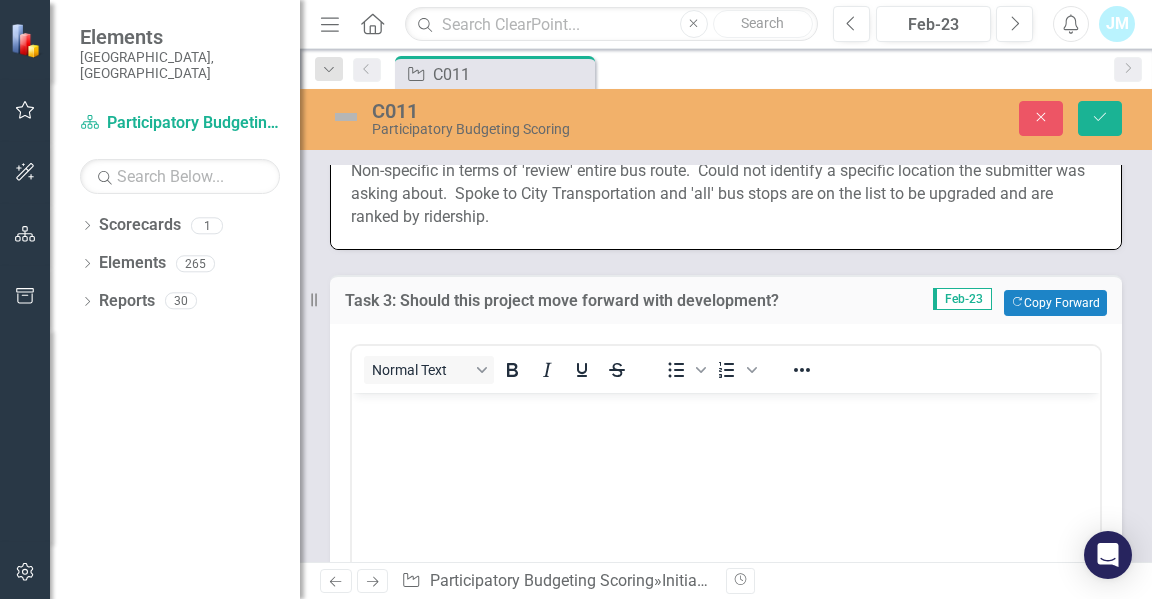 scroll, scrollTop: 0, scrollLeft: 0, axis: both 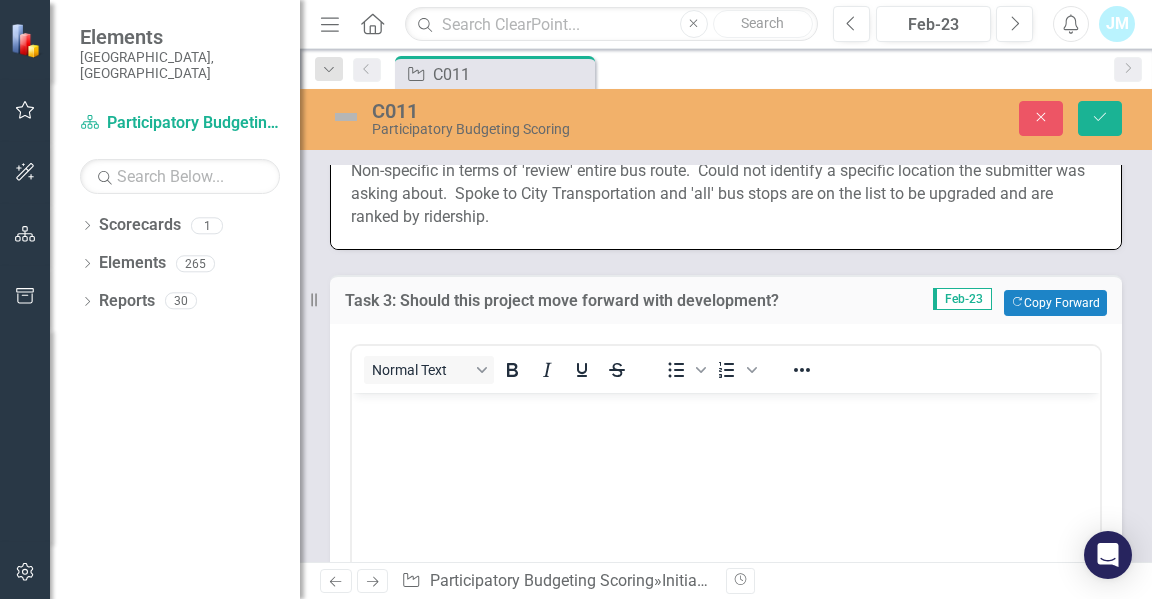 click at bounding box center (726, 542) 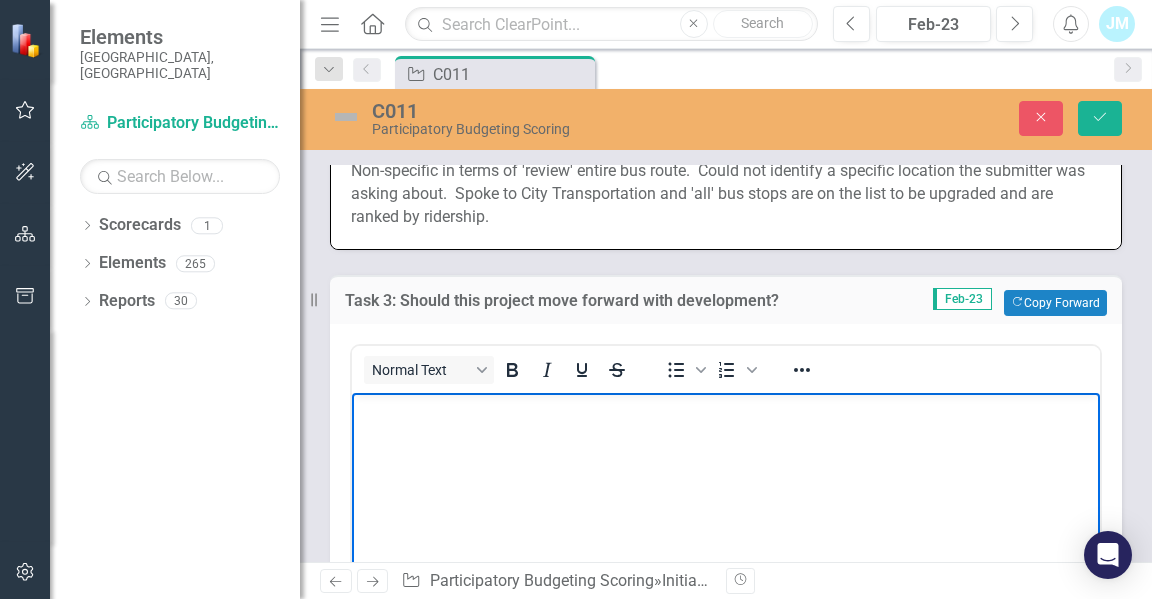 type 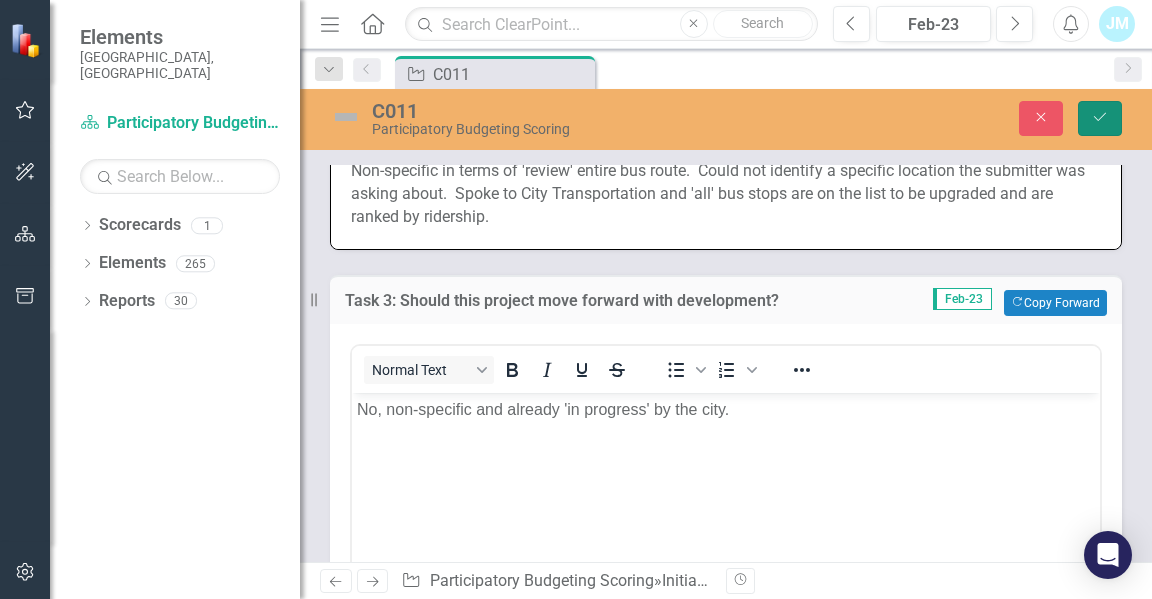 click on "Save" 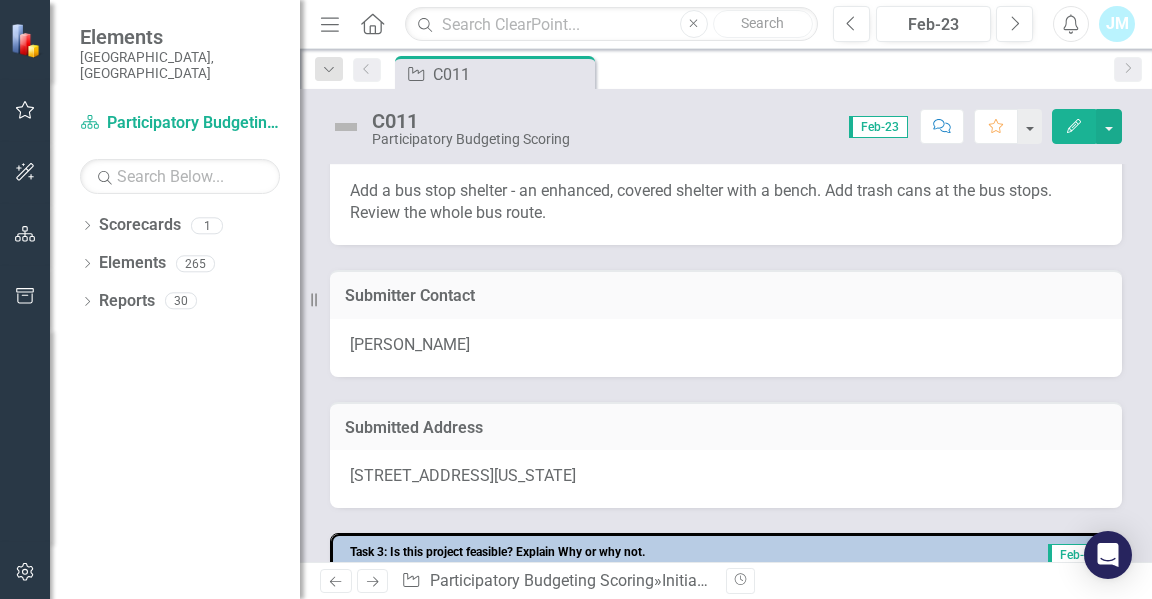 scroll, scrollTop: 0, scrollLeft: 0, axis: both 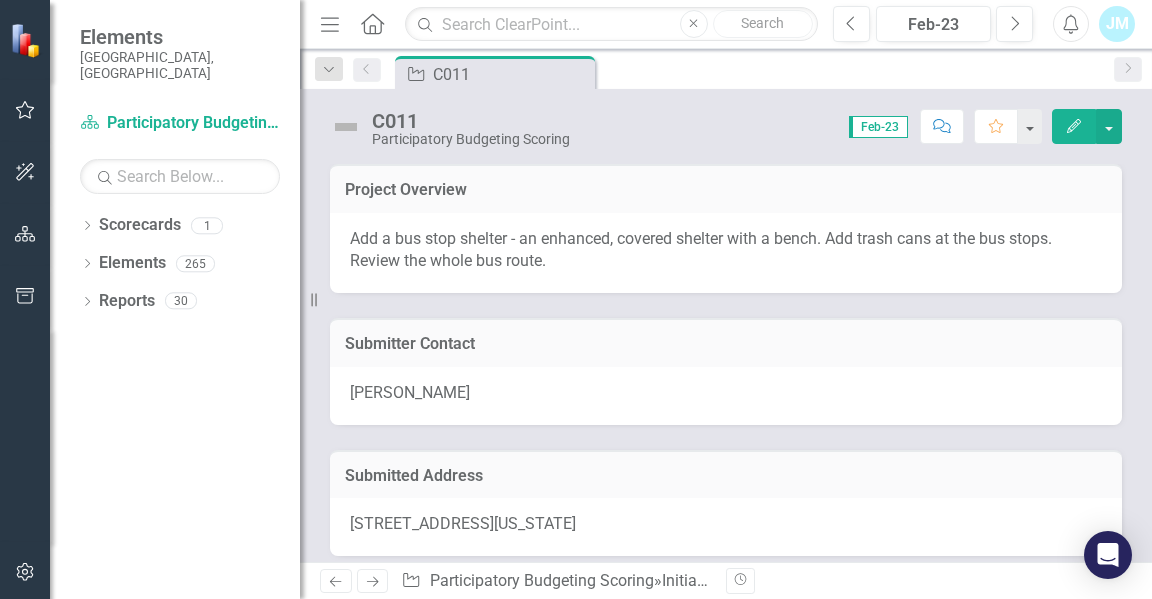 click on "Home" 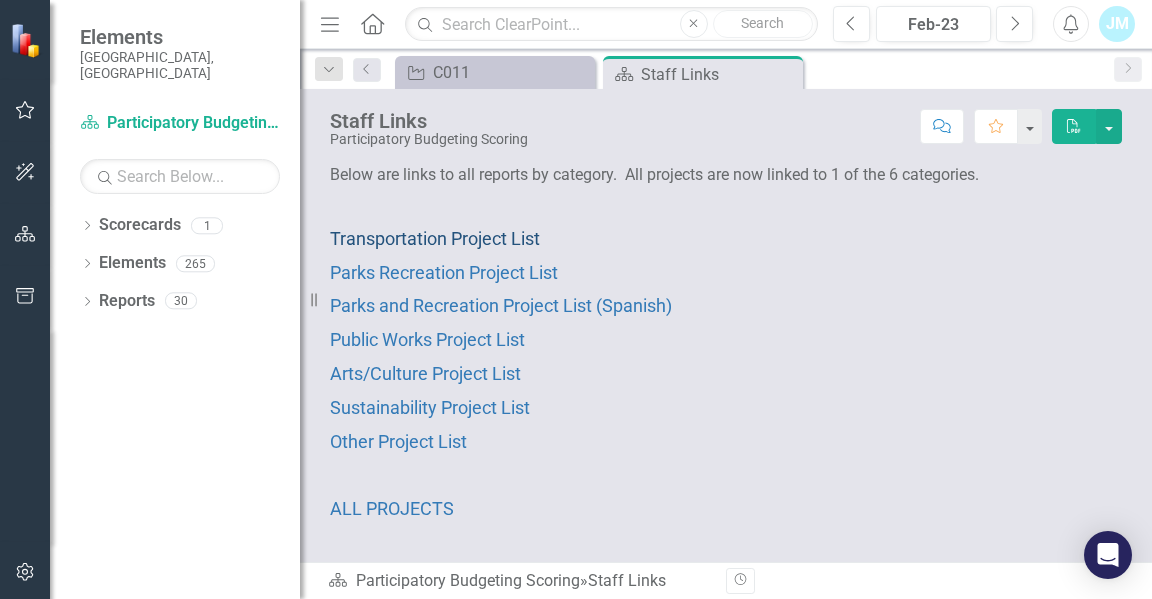 click on "Transportation Project List" at bounding box center [435, 238] 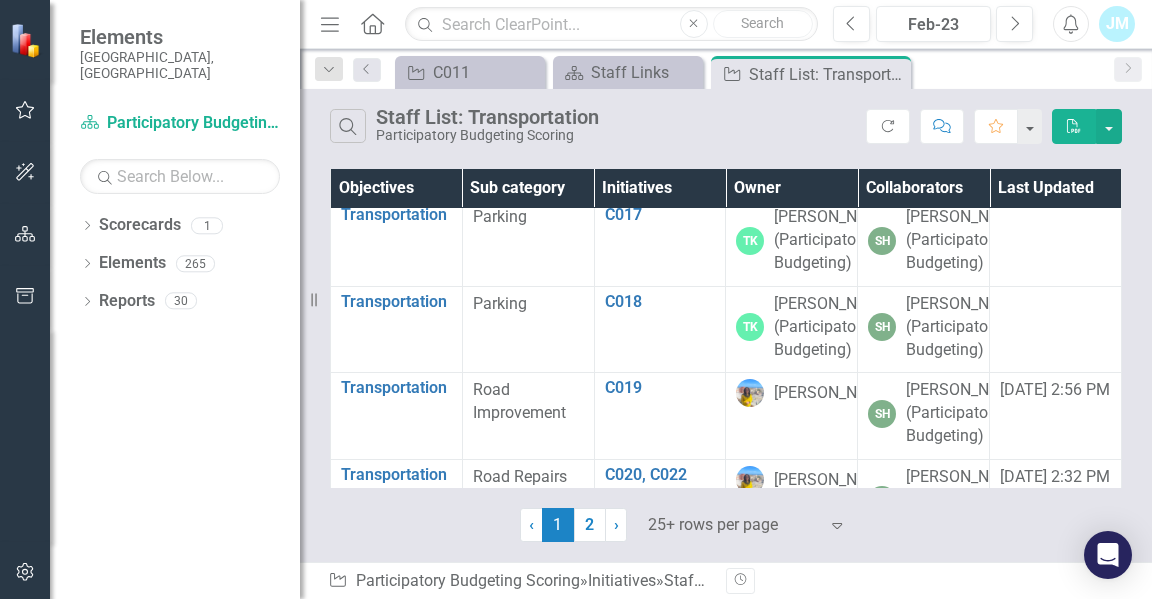 scroll, scrollTop: 1392, scrollLeft: 0, axis: vertical 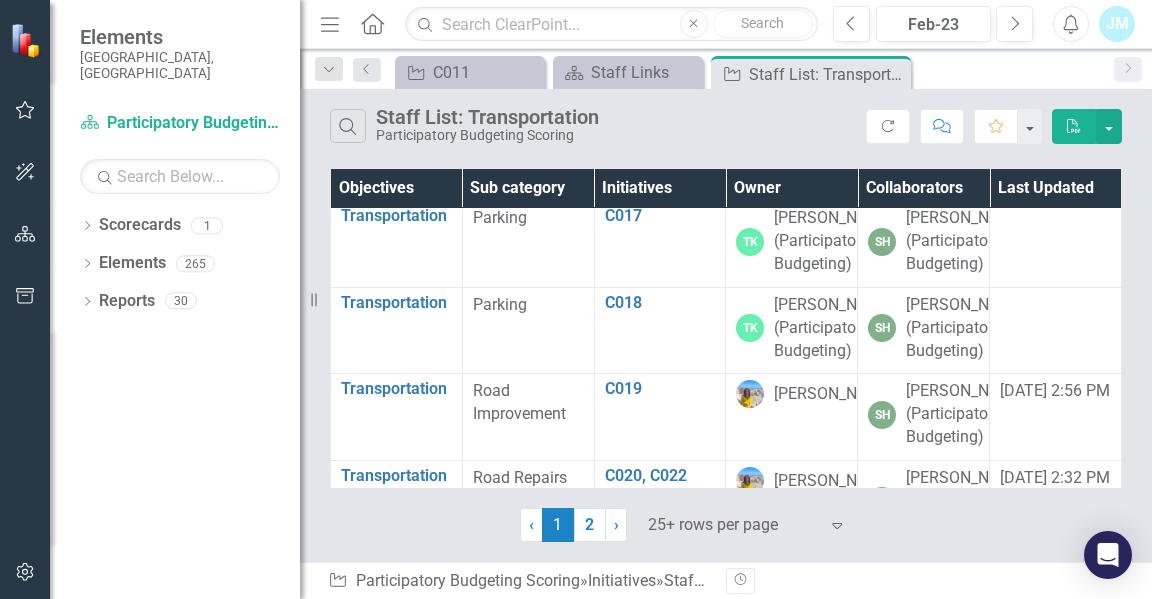 click on "C012" at bounding box center (660, -216) 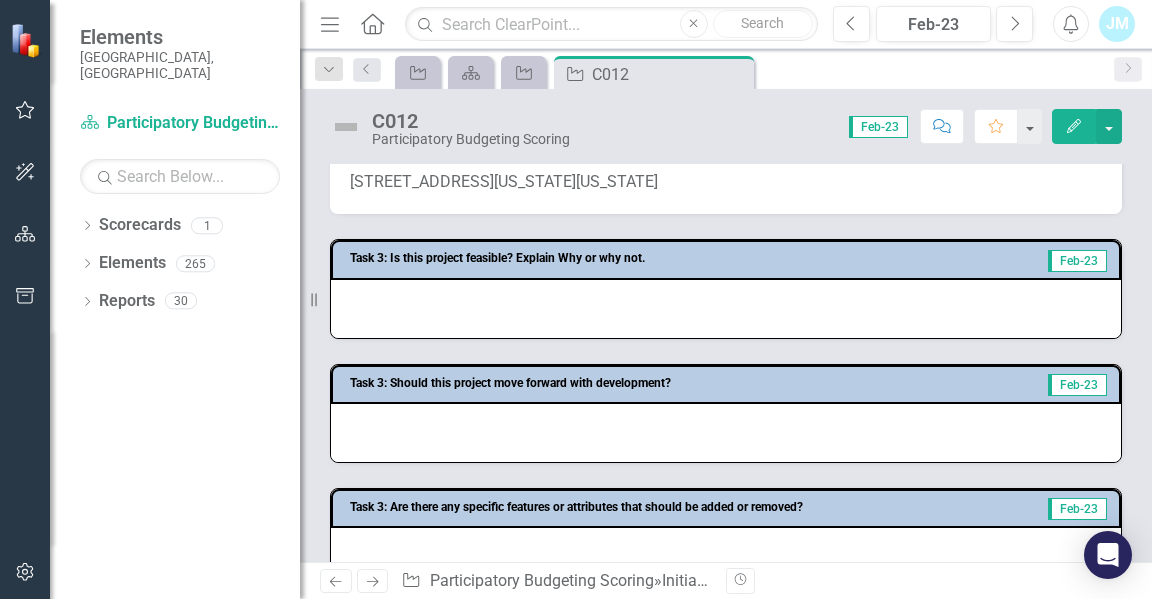 scroll, scrollTop: 344, scrollLeft: 0, axis: vertical 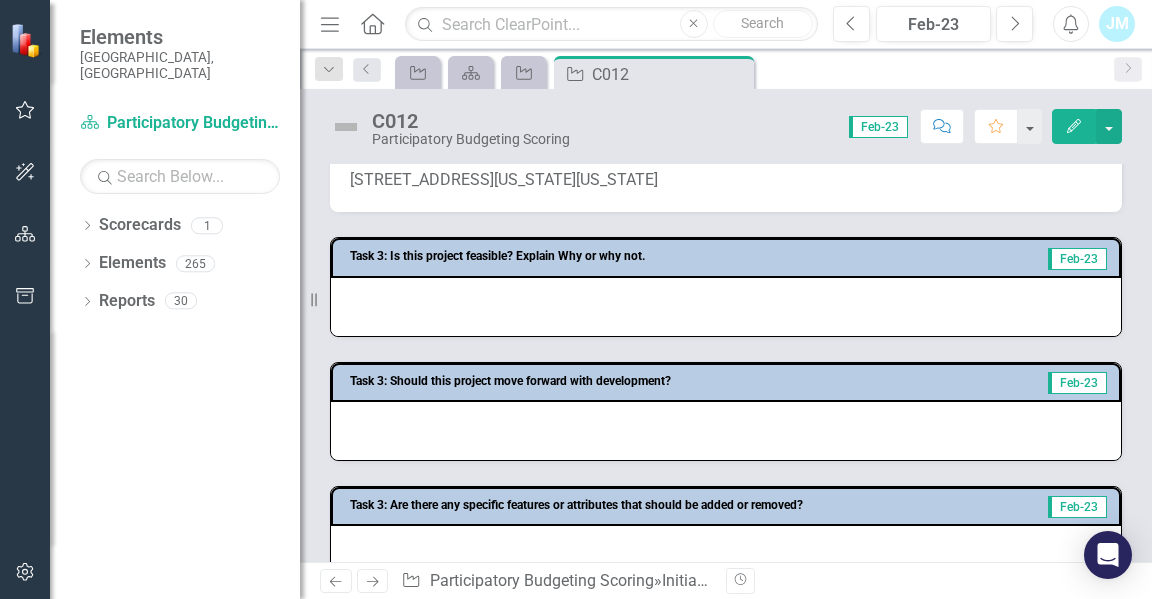 click at bounding box center [726, 307] 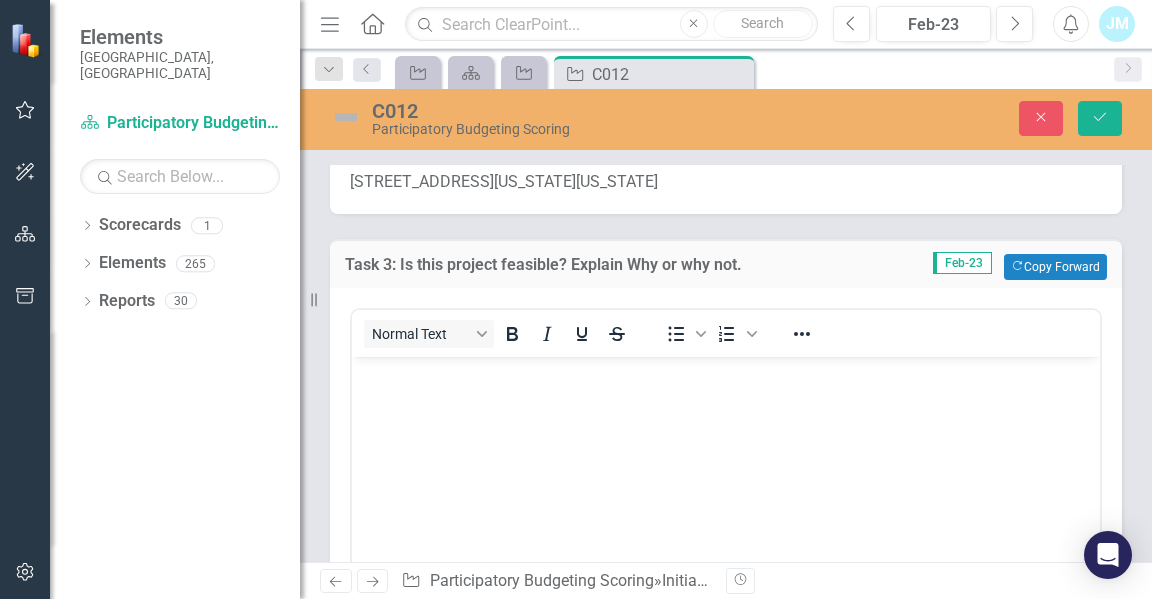 scroll, scrollTop: 0, scrollLeft: 0, axis: both 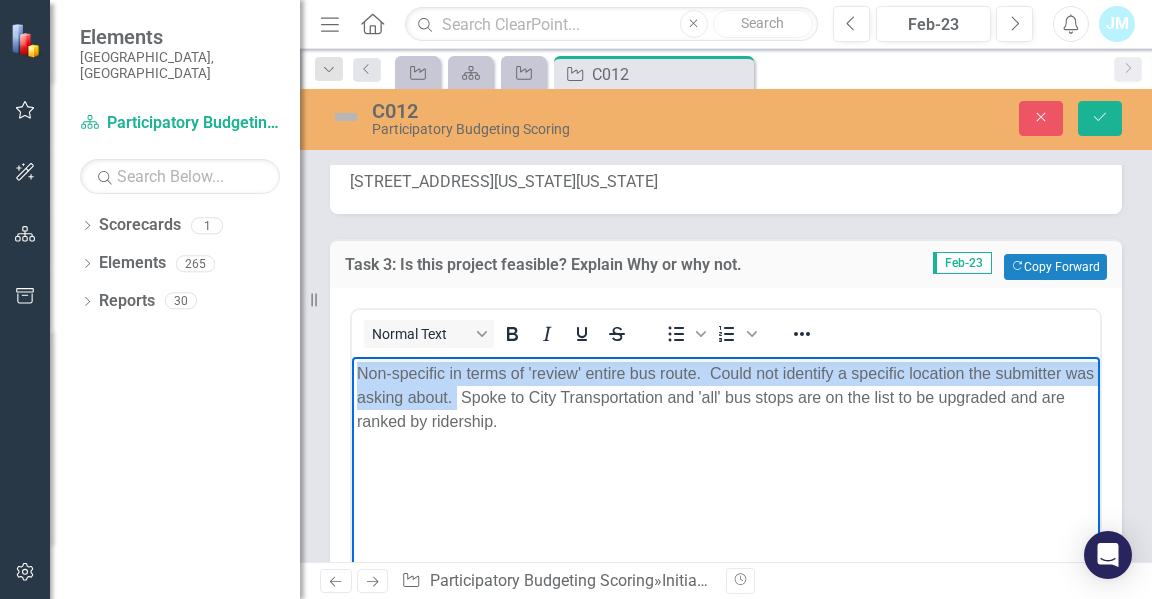 drag, startPoint x: 490, startPoint y: 397, endPoint x: 358, endPoint y: 361, distance: 136.82104 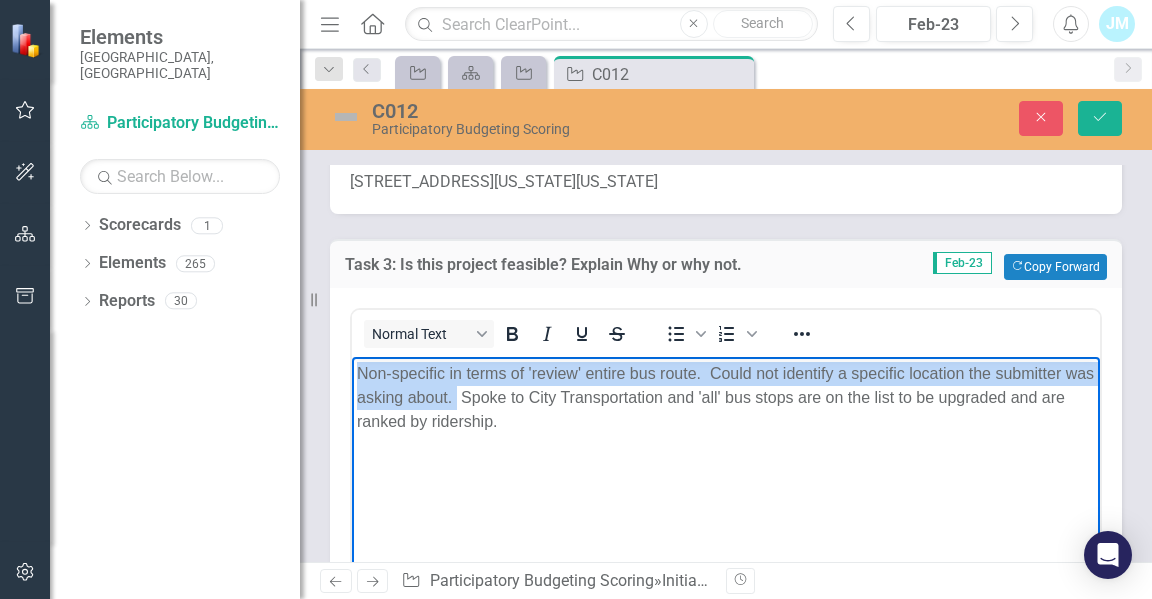 click on "Non-specific in terms of 'review' entire bus route.  Could not identify a specific location the submitter was asking about.  Spoke to City Transportation and 'all' bus stops are on the list to be upgraded and are ranked by ridership." at bounding box center [726, 397] 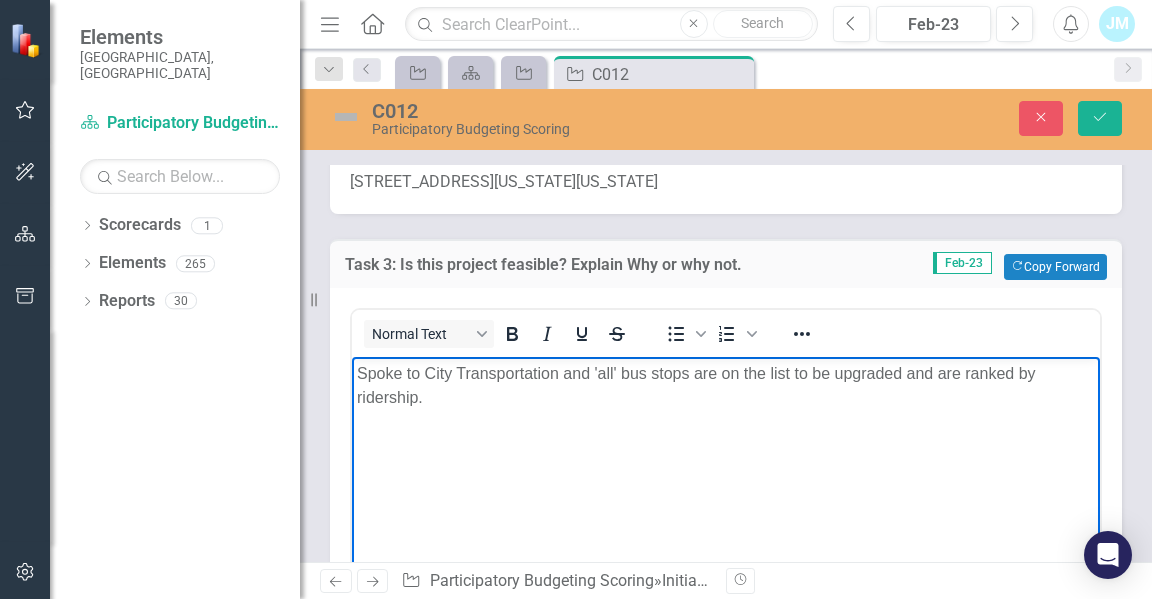 drag, startPoint x: 379, startPoint y: 382, endPoint x: 371, endPoint y: 368, distance: 16.124516 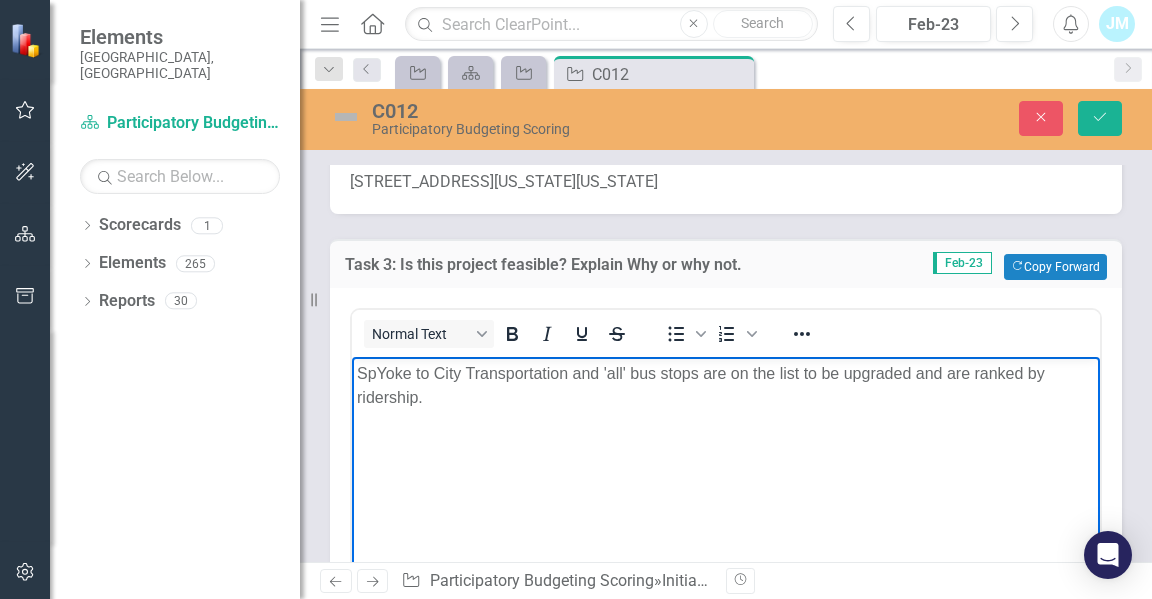 click on "SpYoke to City Transportation and 'all' bus stops are on the list to be upgraded and are ranked by ridership." at bounding box center (726, 385) 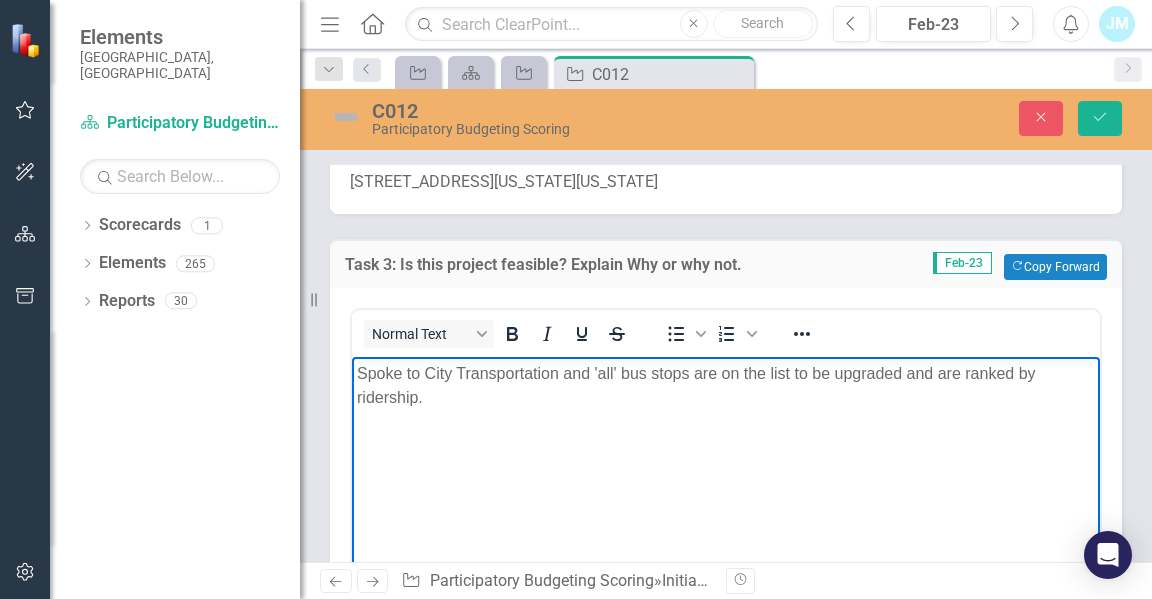click on "Spoke to City Transportation and 'all' bus stops are on the list to be upgraded and are ranked by ridership." at bounding box center (726, 385) 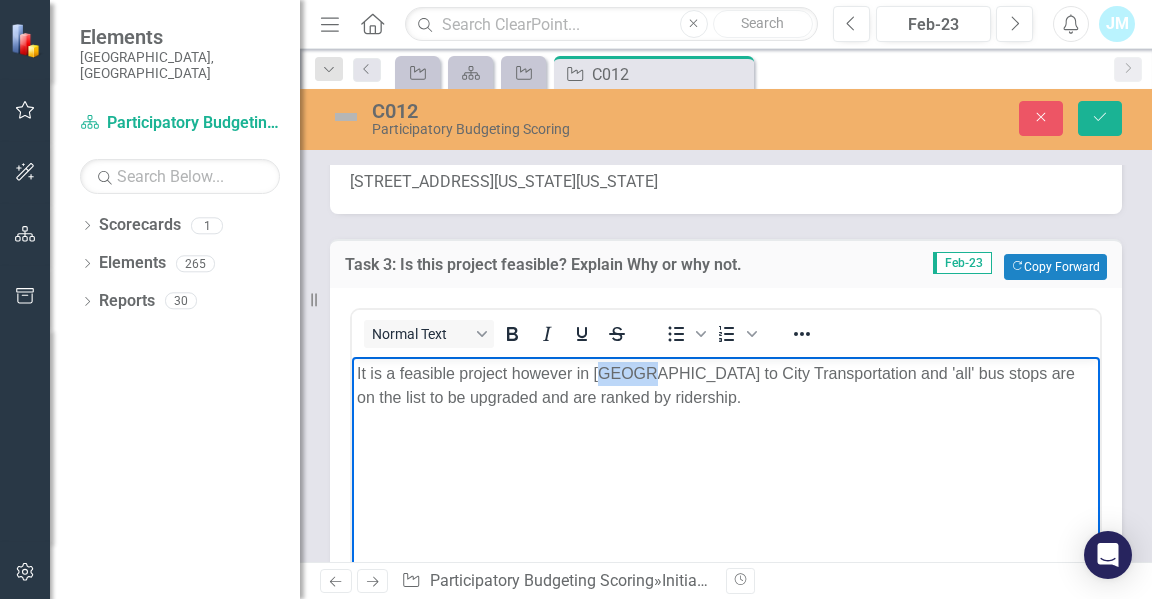 drag, startPoint x: 641, startPoint y: 372, endPoint x: 602, endPoint y: 376, distance: 39.20459 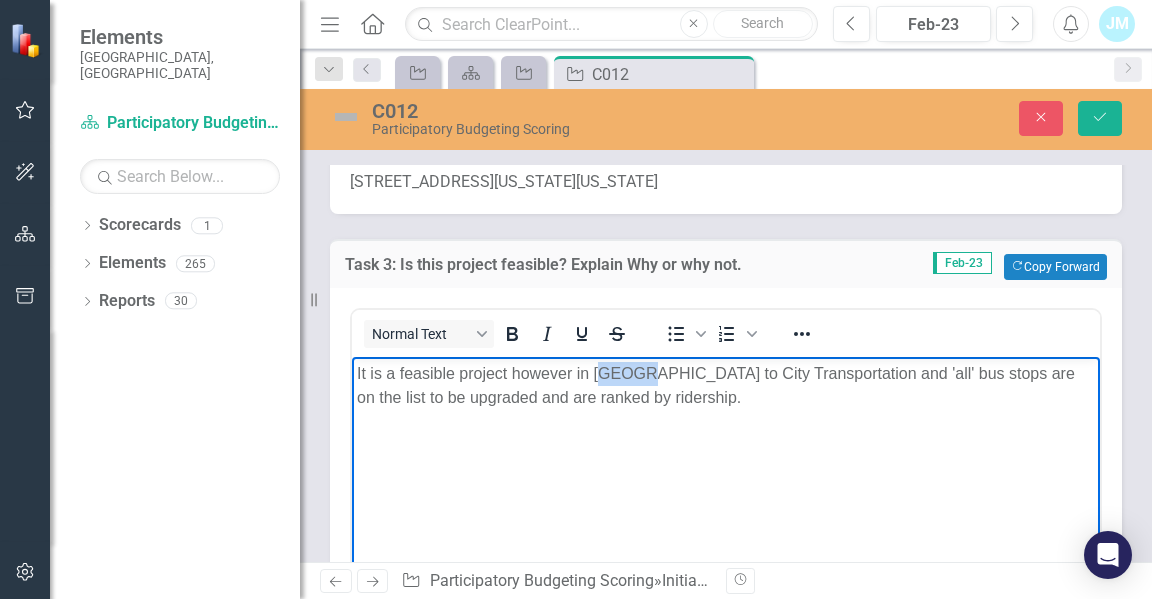 click on "It is a feasible project however in [GEOGRAPHIC_DATA] to City Transportation and 'all' bus stops are on the list to be upgraded and are ranked by ridership." at bounding box center (726, 385) 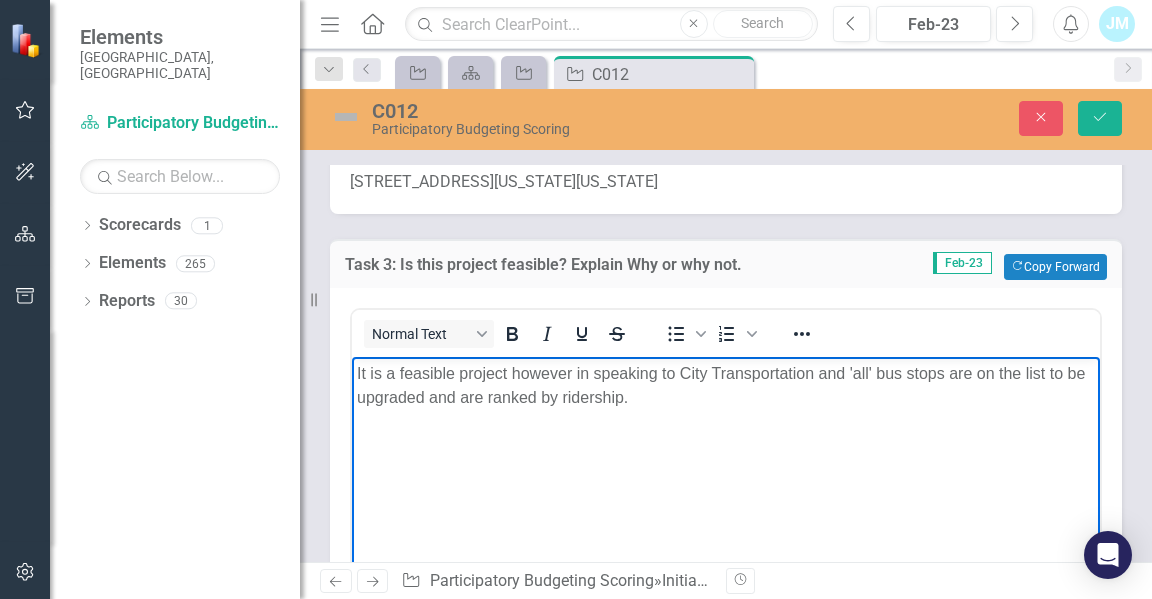 click on "It is a feasible project however in speaking to City Transportation and 'all' bus stops are on the list to be upgraded and are ranked by ridership." at bounding box center [726, 385] 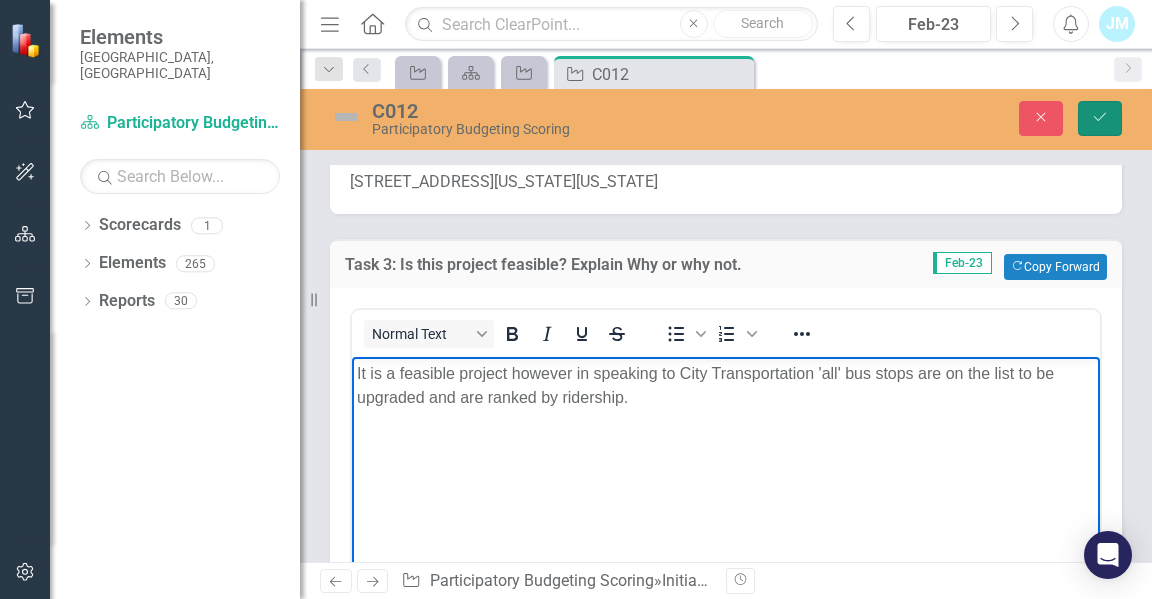 click 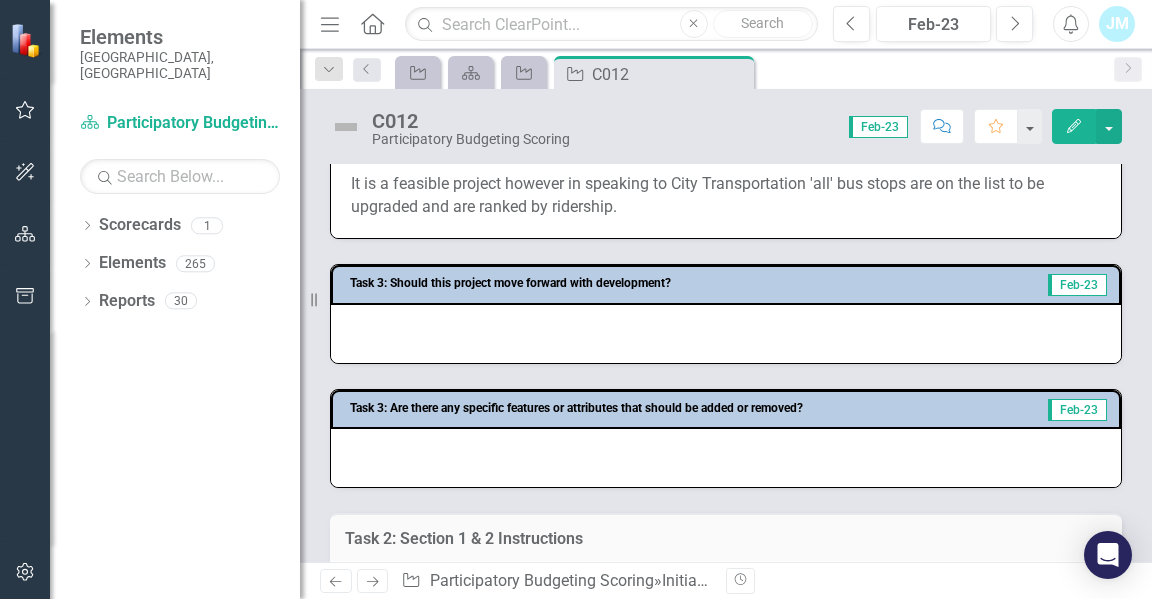 scroll, scrollTop: 464, scrollLeft: 0, axis: vertical 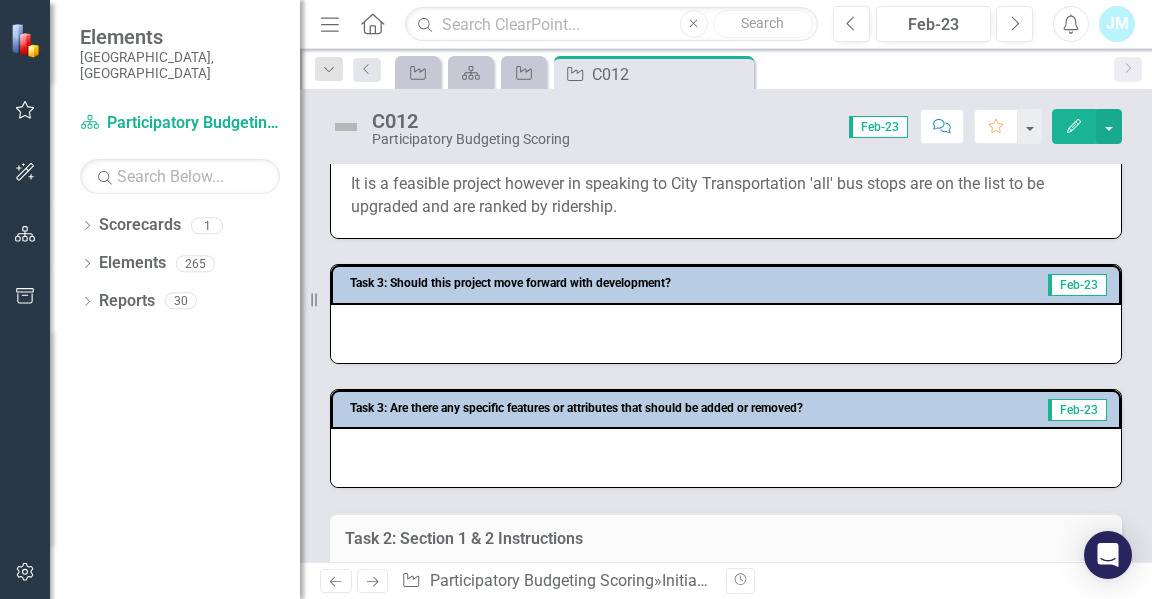click at bounding box center [726, 334] 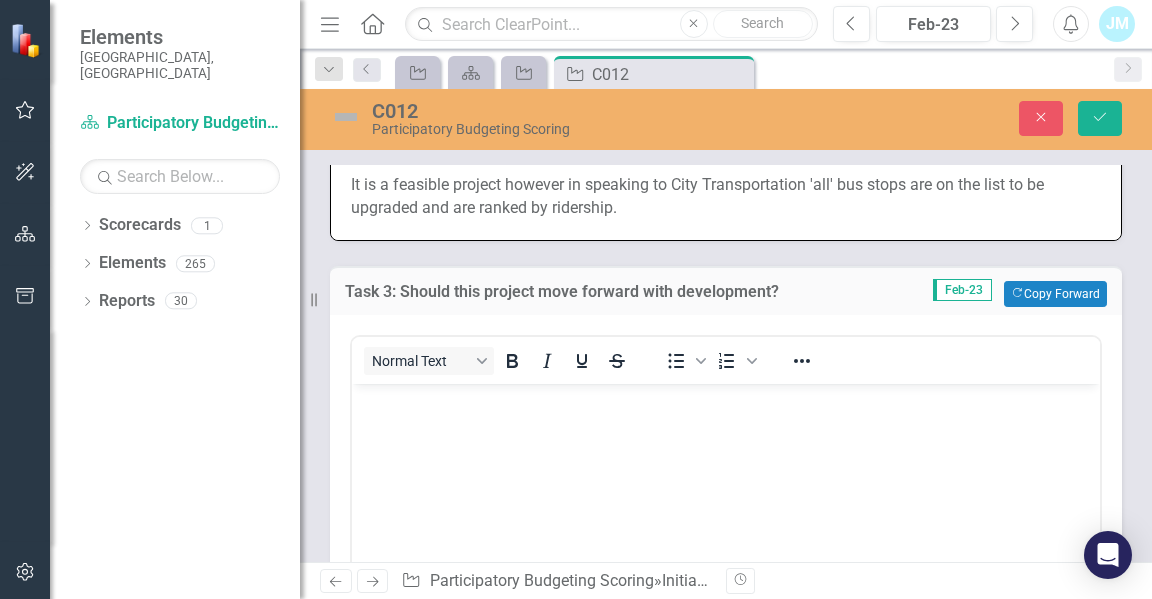scroll, scrollTop: 0, scrollLeft: 0, axis: both 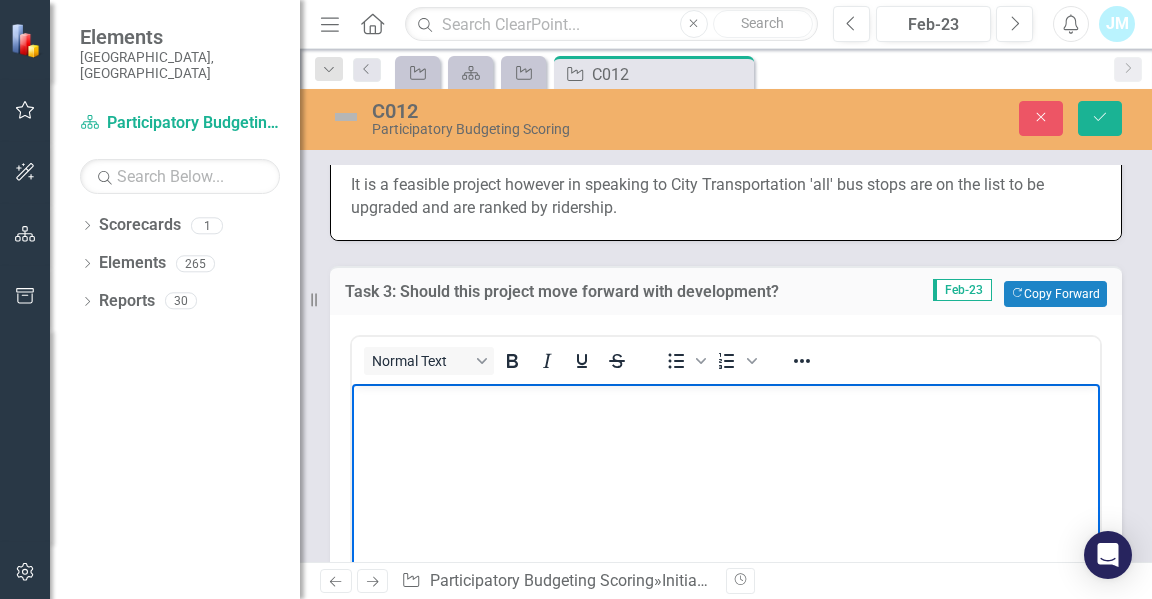 click at bounding box center (726, 533) 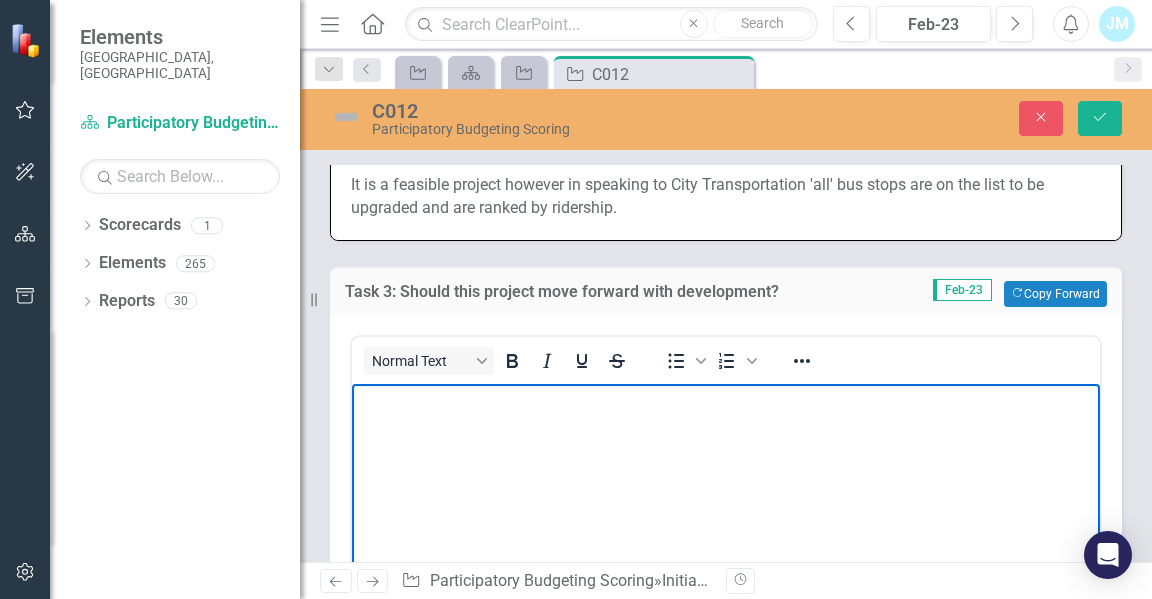 type 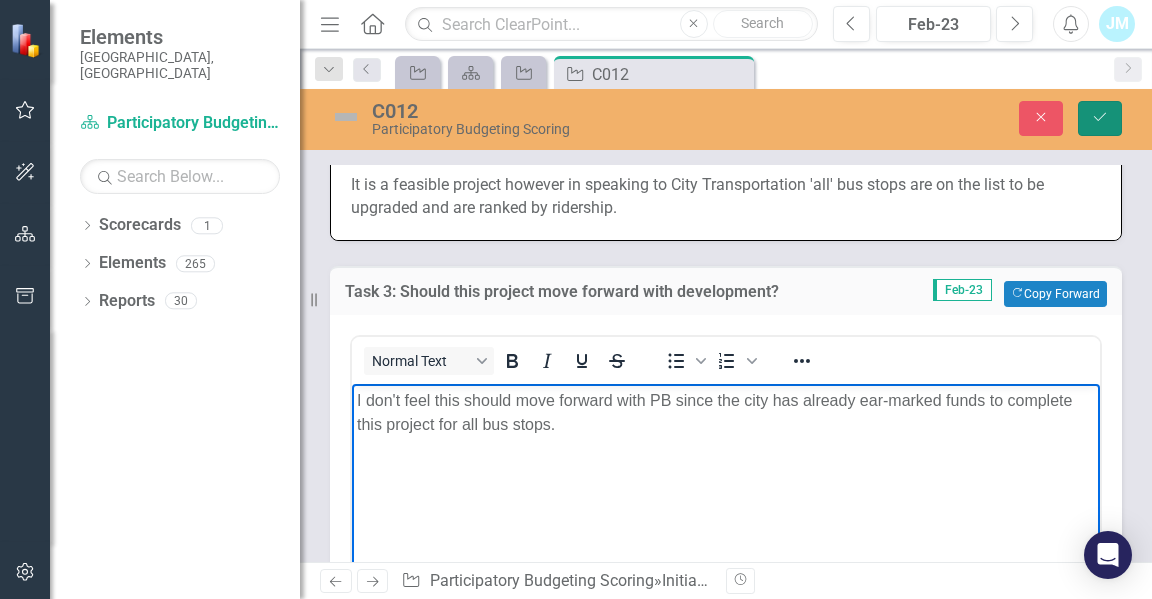 click on "Save" 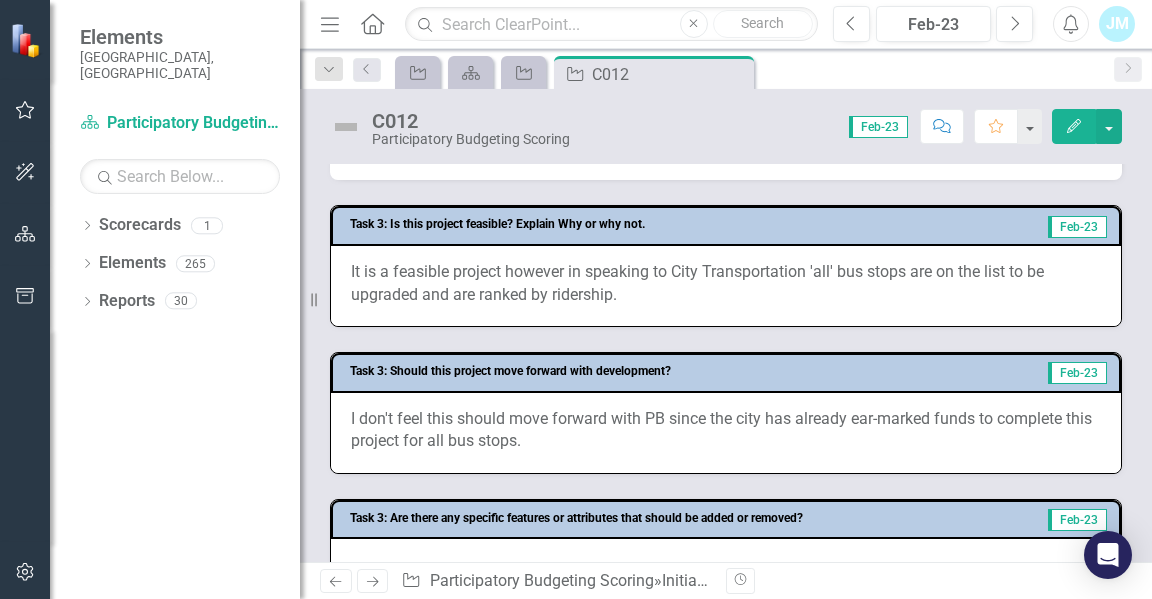 scroll, scrollTop: 330, scrollLeft: 0, axis: vertical 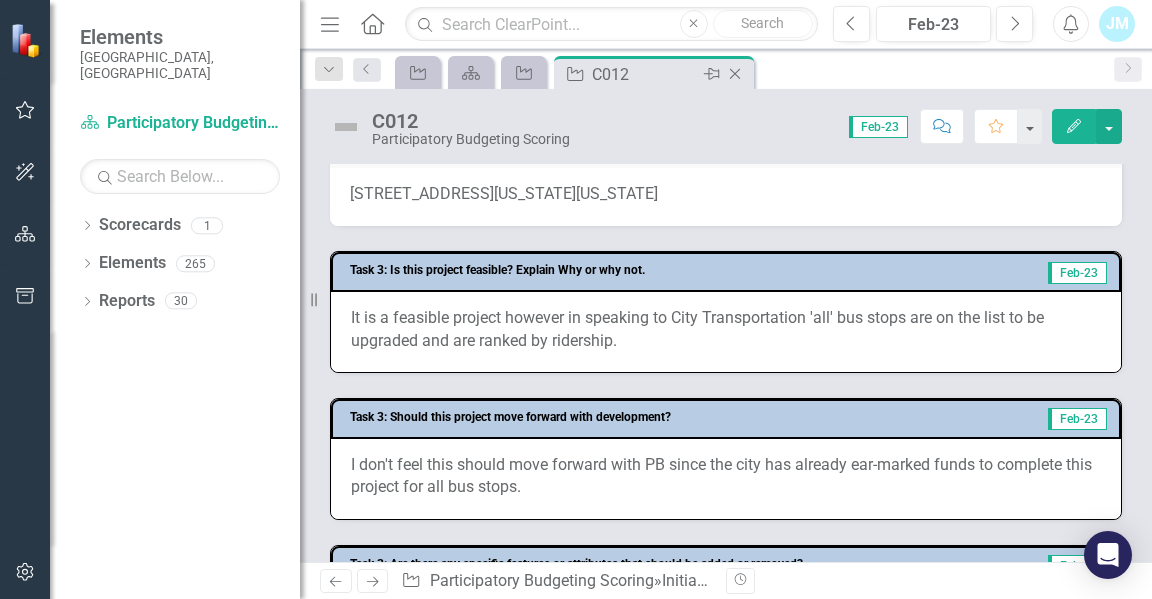 click on "Close" 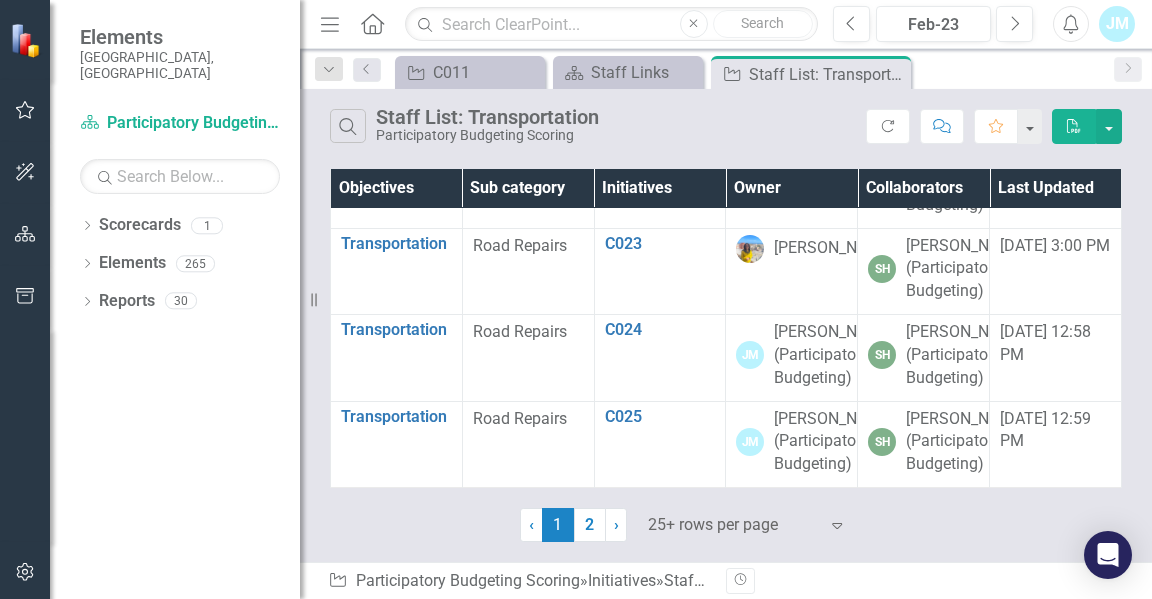scroll, scrollTop: 2939, scrollLeft: 0, axis: vertical 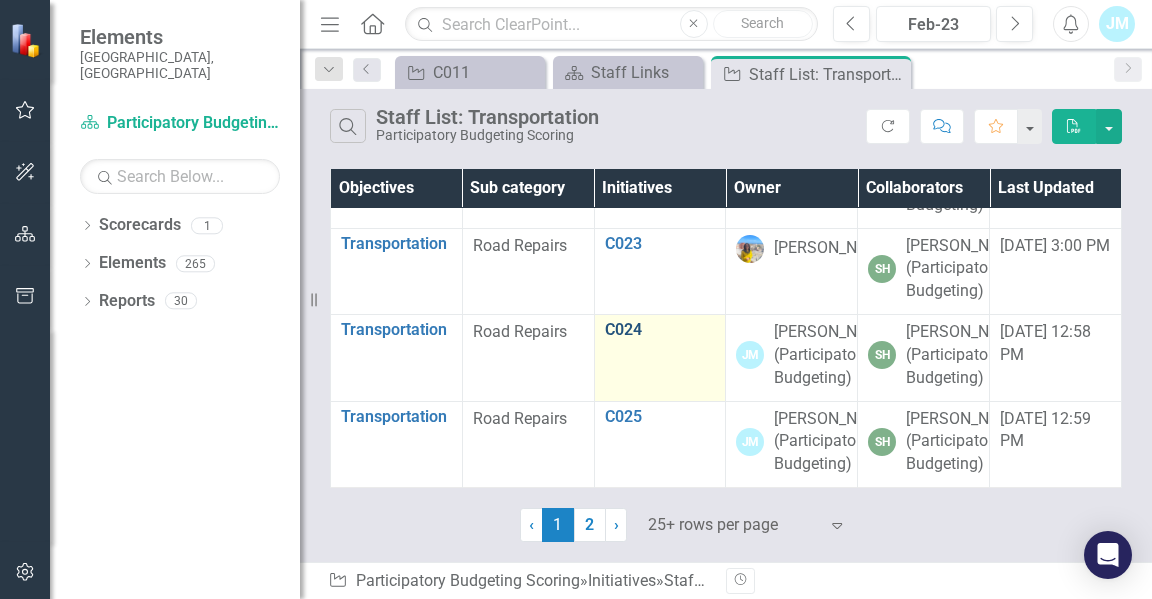 click on "C024" at bounding box center (660, 330) 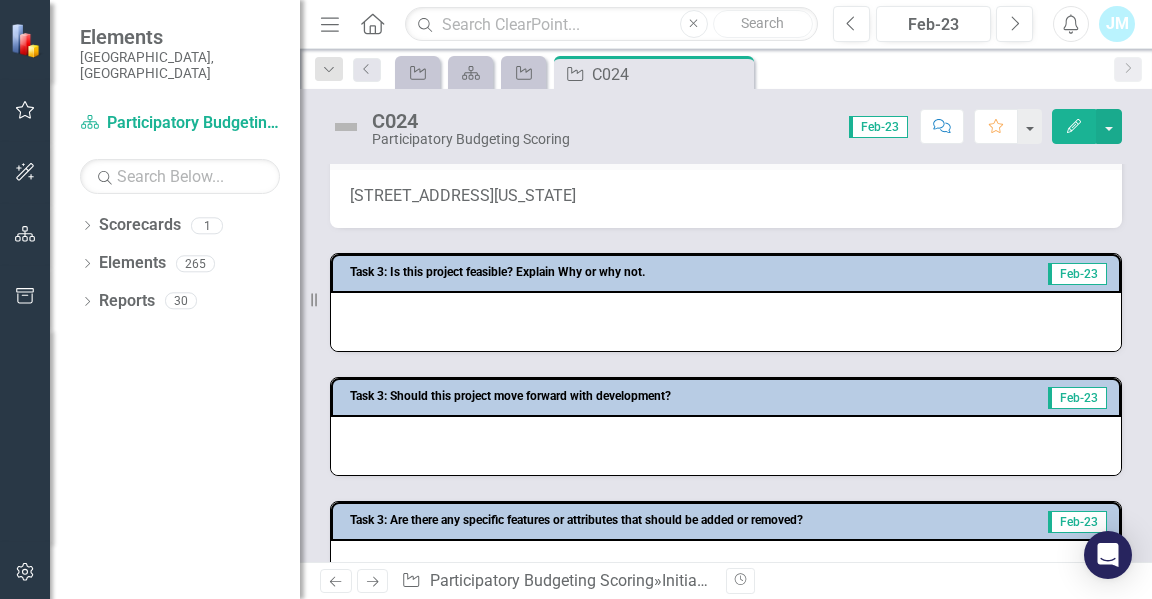 scroll, scrollTop: 309, scrollLeft: 0, axis: vertical 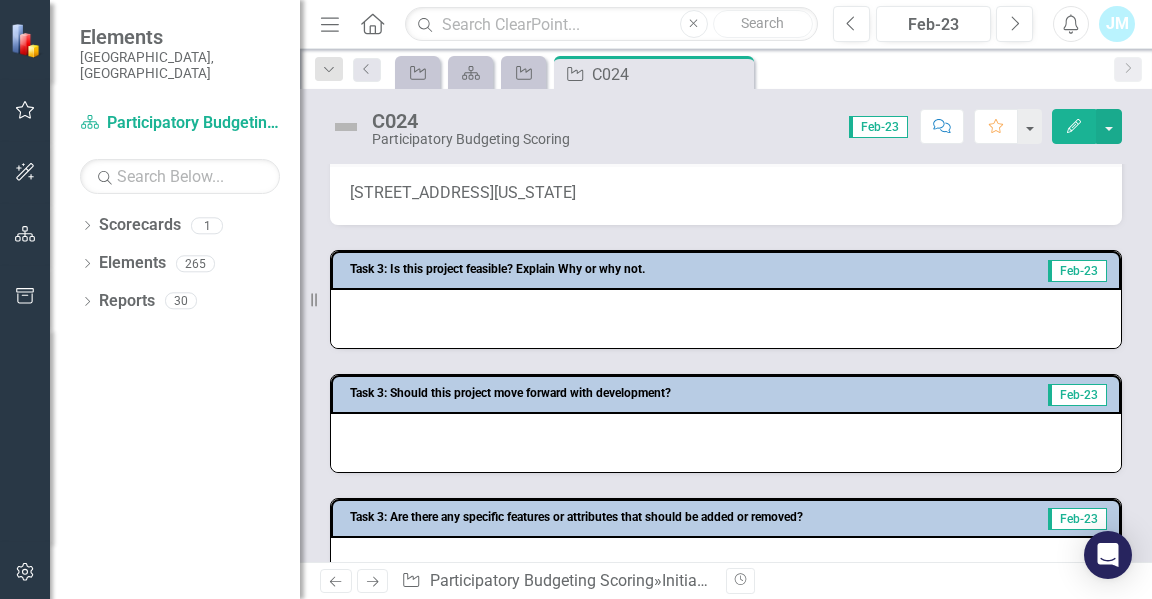 click at bounding box center [726, 319] 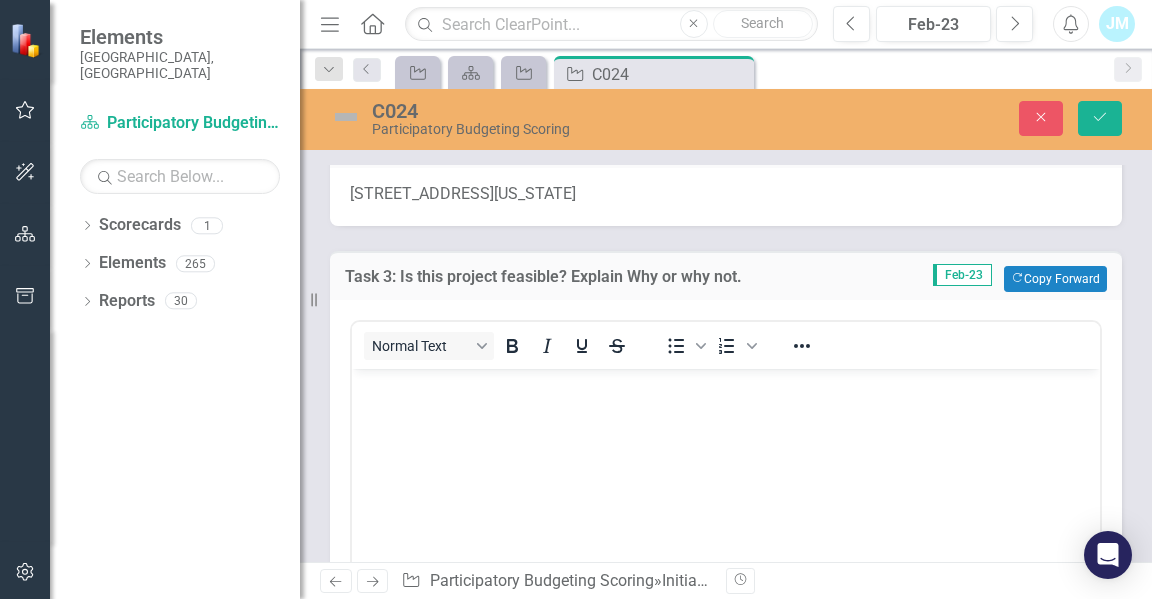 scroll, scrollTop: 0, scrollLeft: 0, axis: both 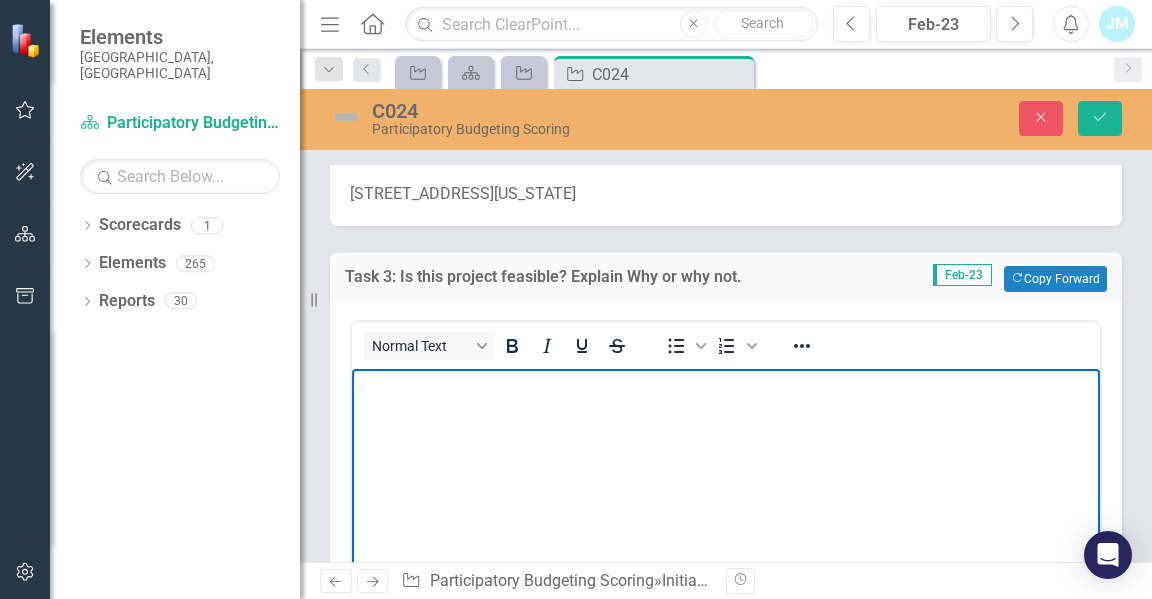 click at bounding box center (726, 386) 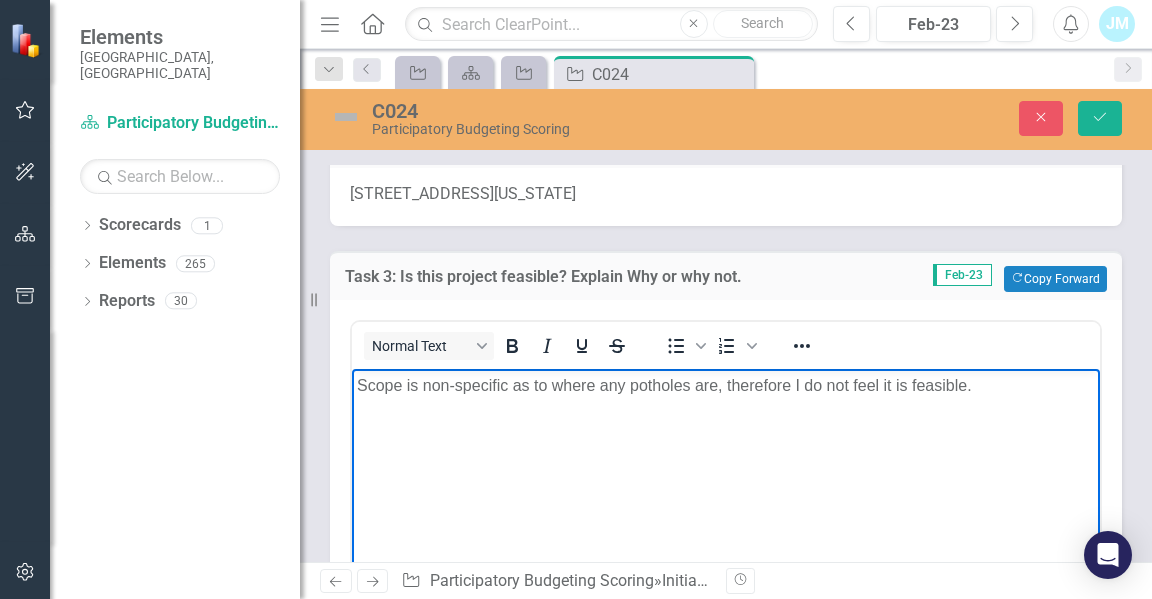 click on "Scope is non-specific as to where any potholes are, therefore I do not feel it is feasible." at bounding box center (726, 386) 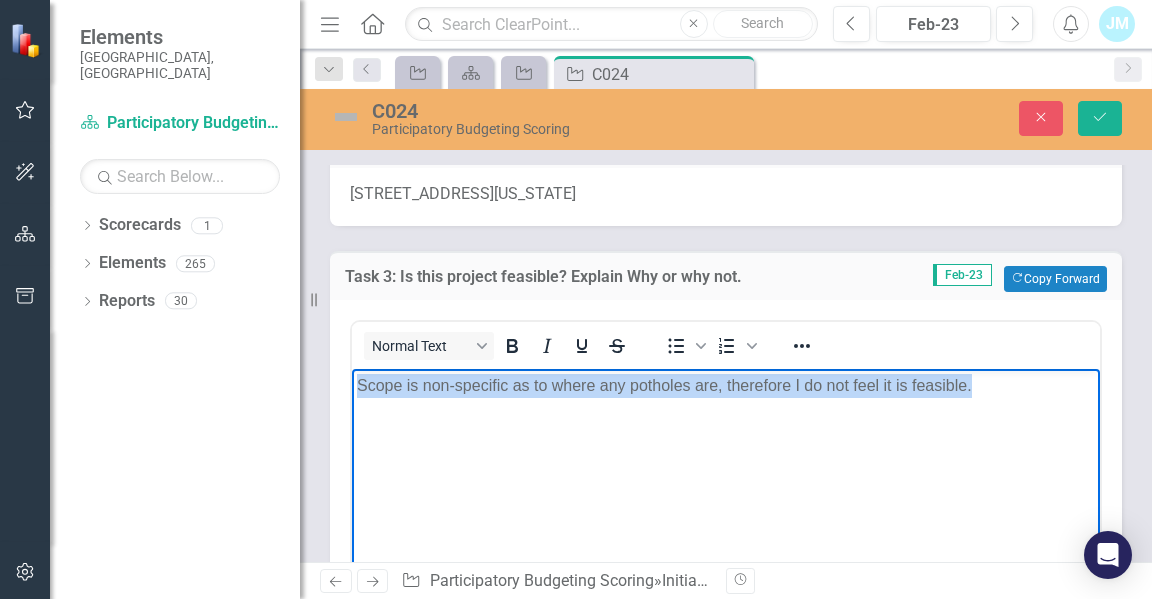 click on "Scope is non-specific as to where any potholes are, therefore I do not feel it is feasible." at bounding box center [726, 386] 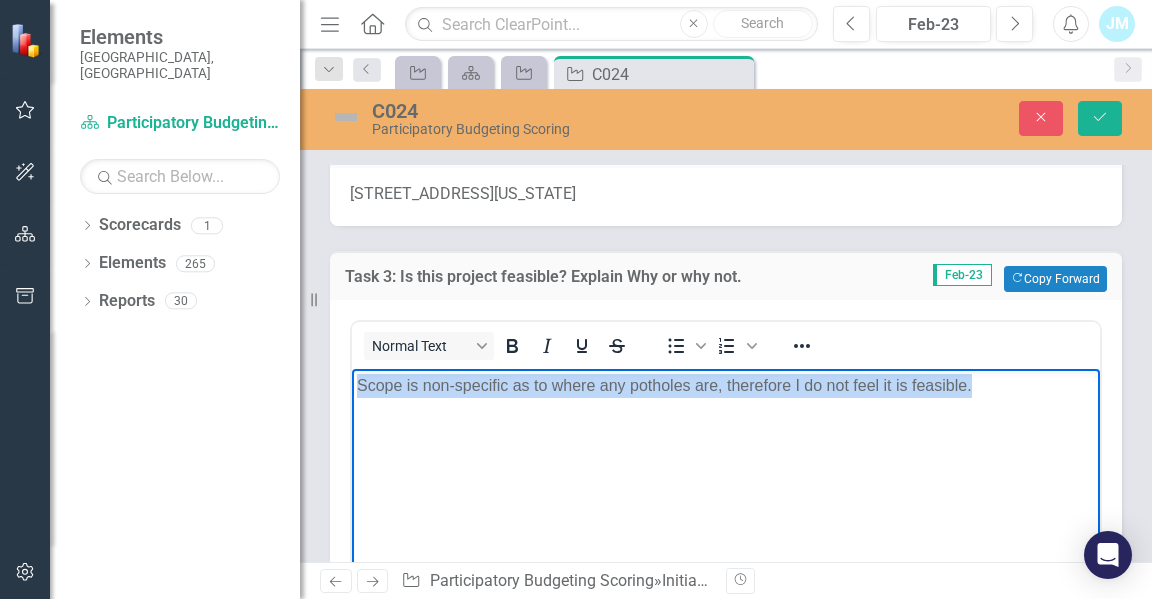 copy on "Scope is non-specific as to where any potholes are, therefore I do not feel it is feasible." 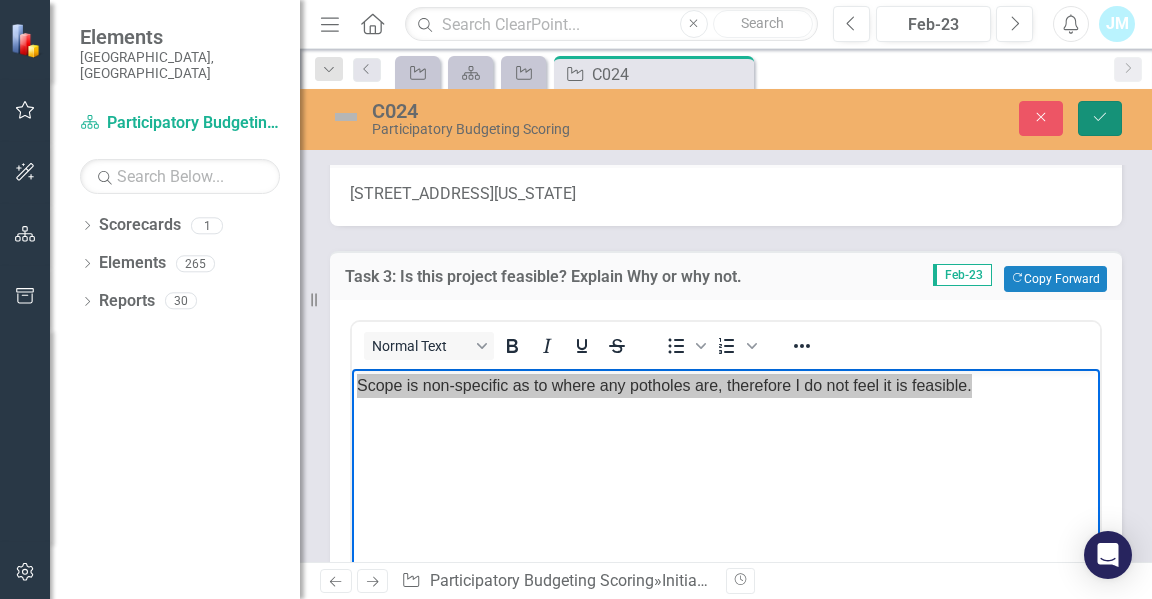 click on "Save" at bounding box center [1100, 118] 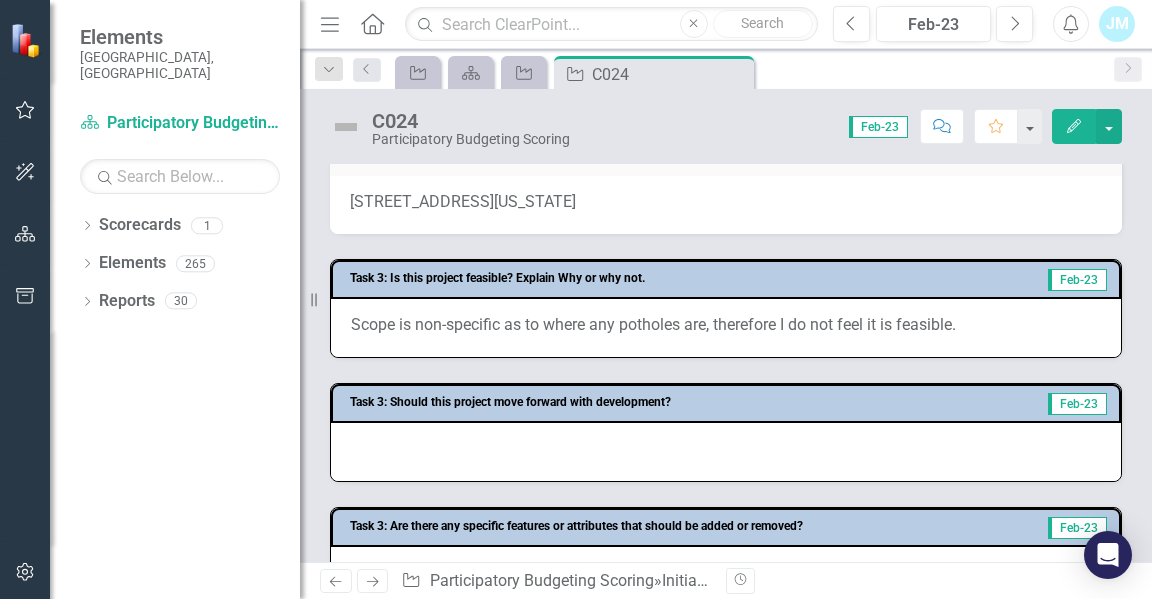 scroll, scrollTop: 308, scrollLeft: 0, axis: vertical 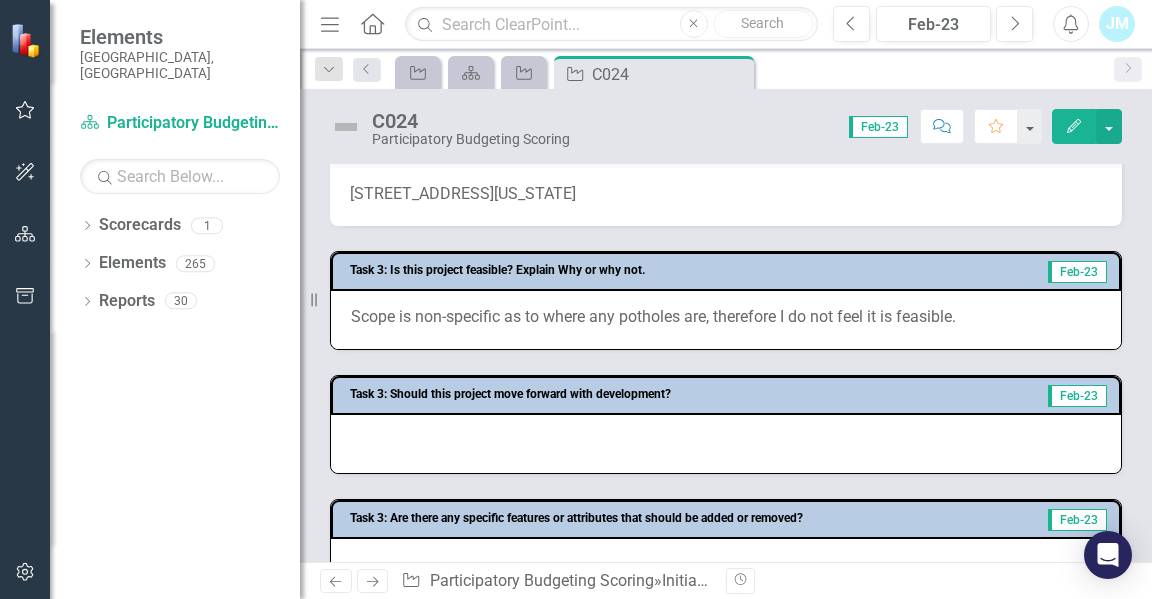 click at bounding box center (726, 444) 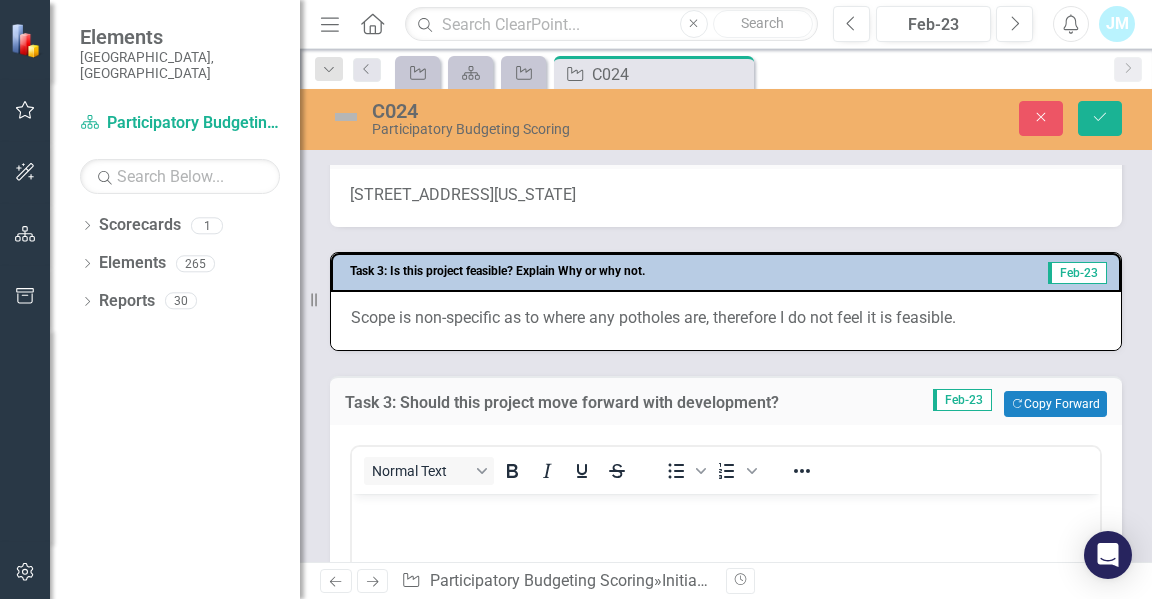 scroll, scrollTop: 0, scrollLeft: 0, axis: both 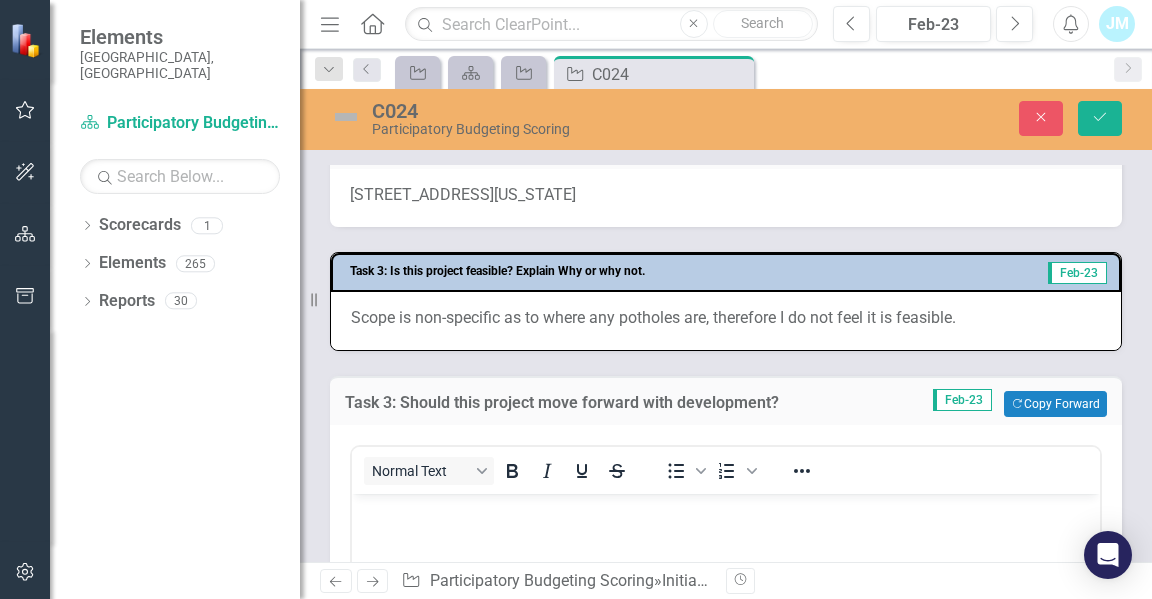 click at bounding box center [726, 511] 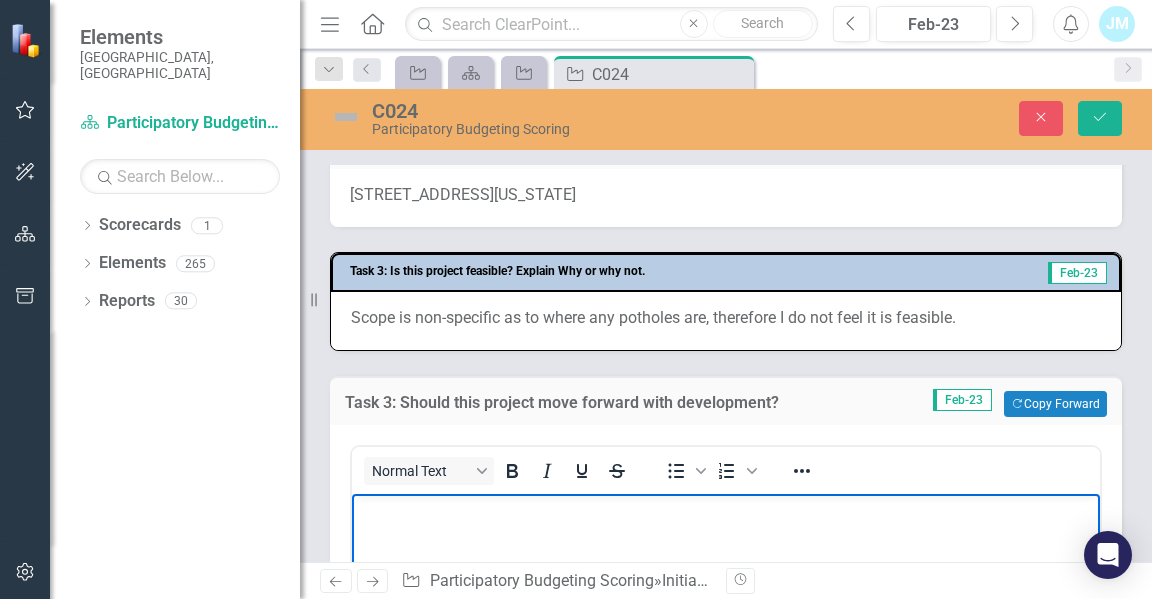 type 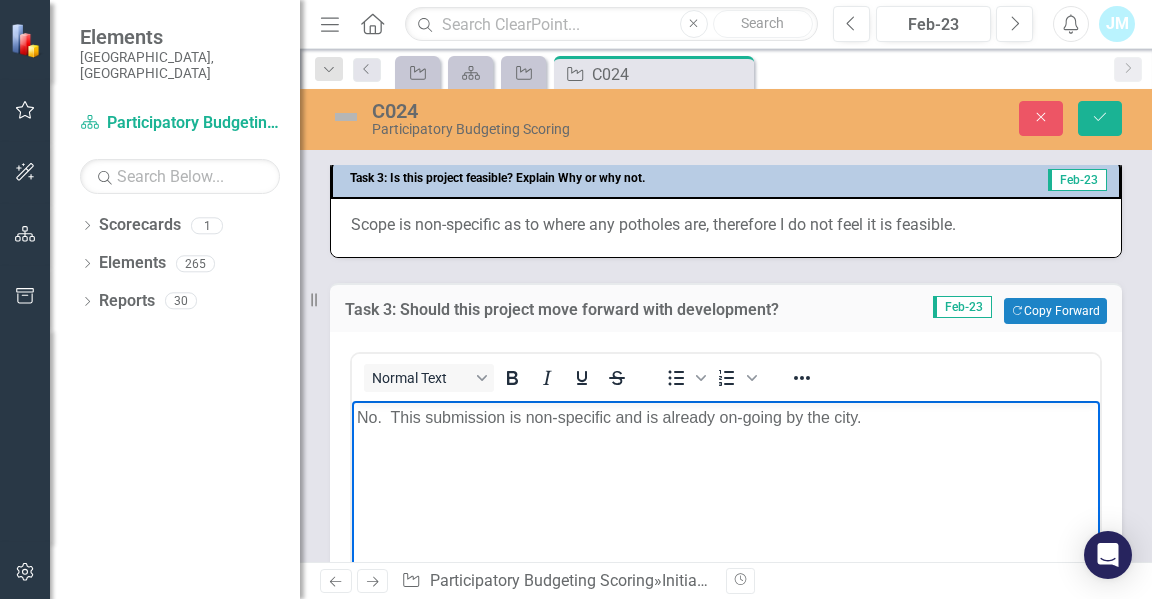 scroll, scrollTop: 402, scrollLeft: 0, axis: vertical 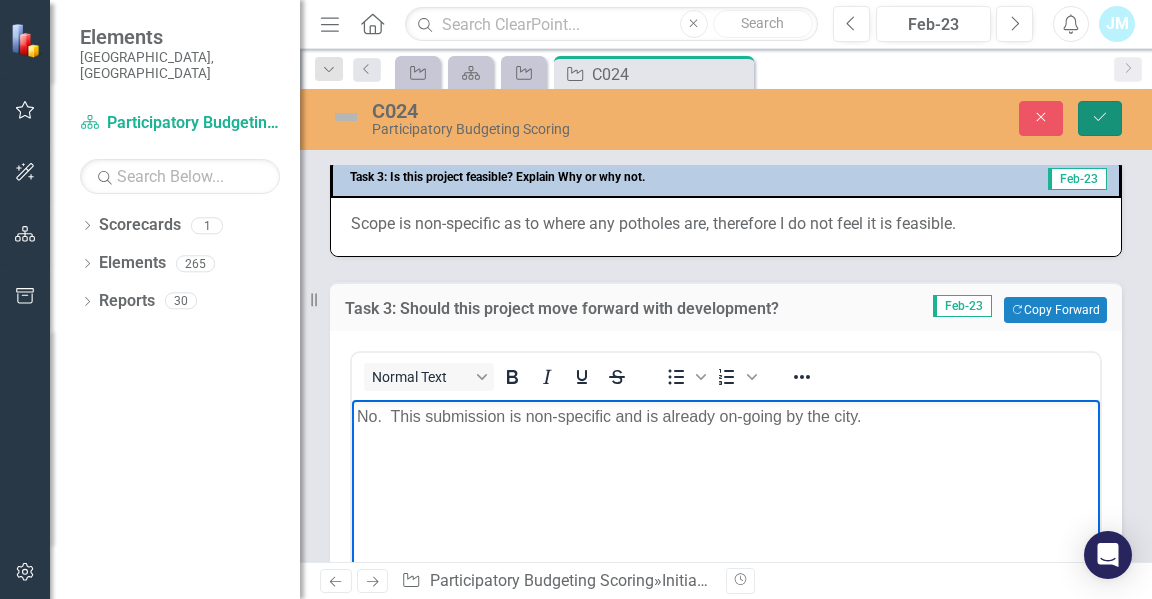 click on "Save" 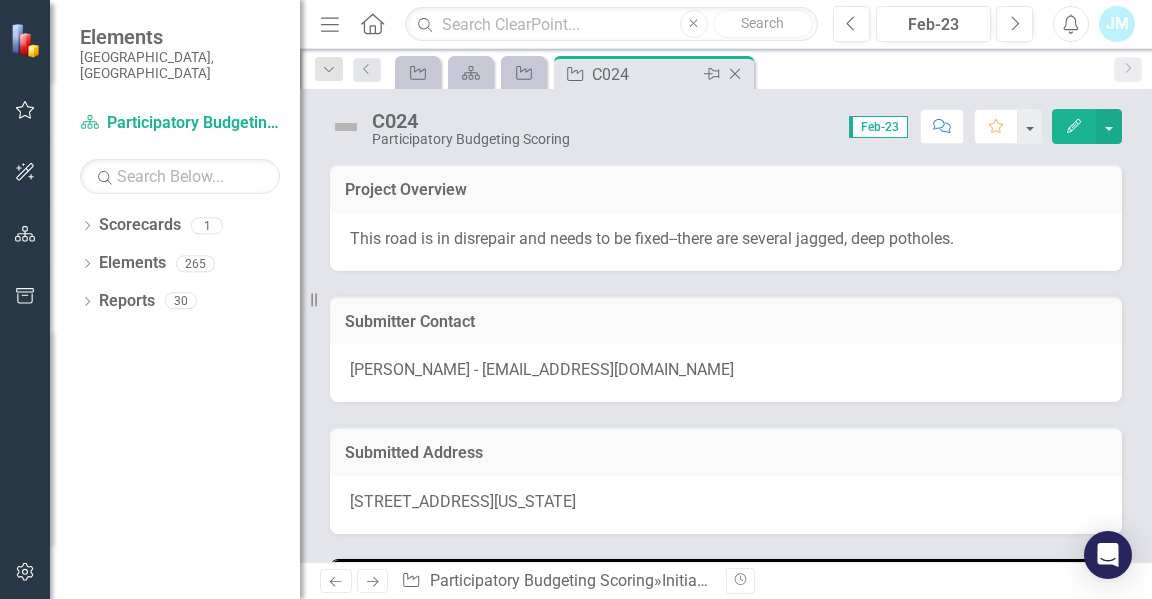 click on "Close" 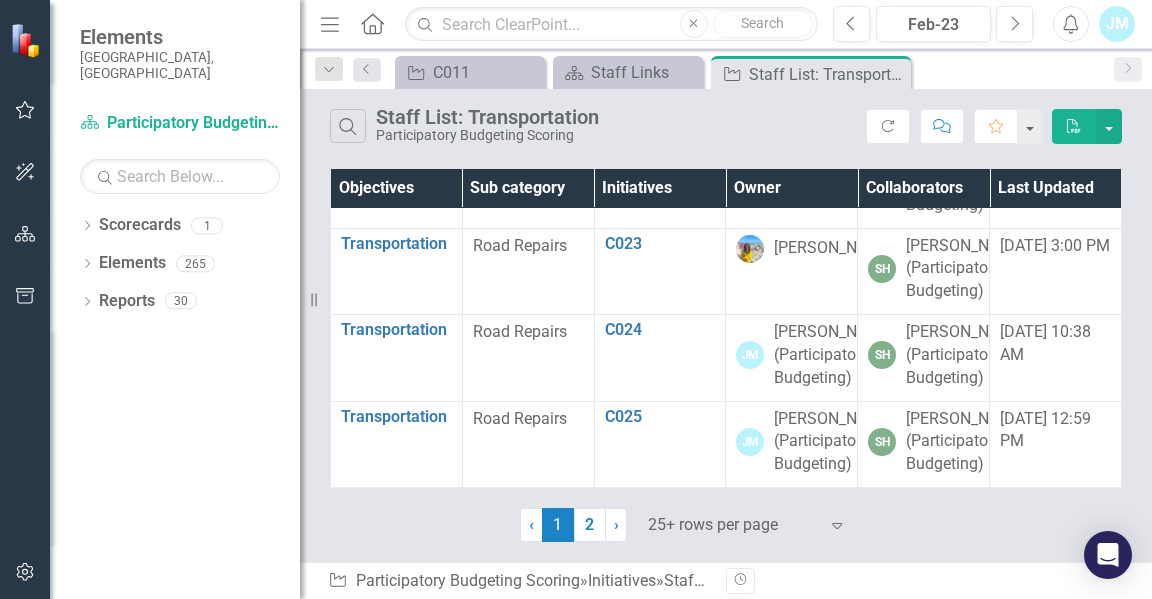scroll, scrollTop: 3021, scrollLeft: 0, axis: vertical 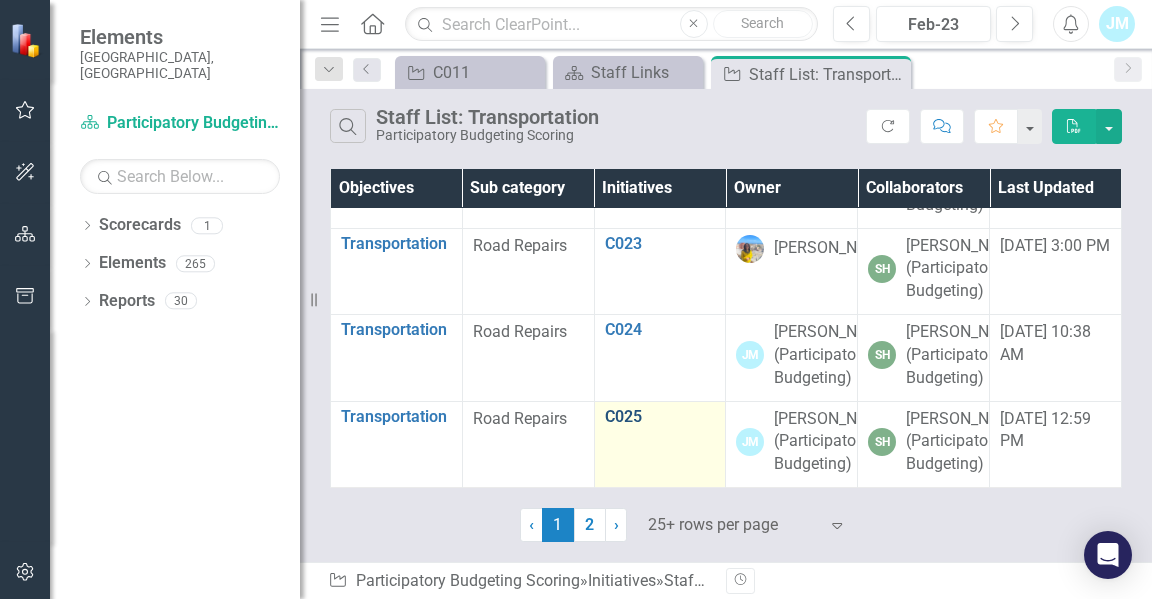 click on "C025" at bounding box center [660, 417] 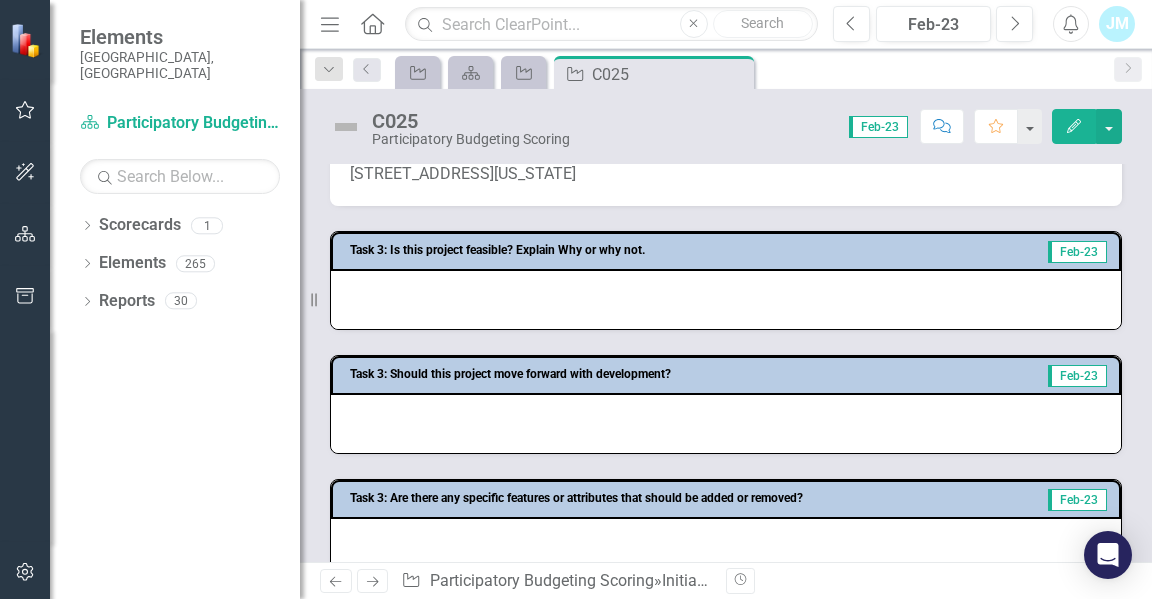 scroll, scrollTop: 323, scrollLeft: 0, axis: vertical 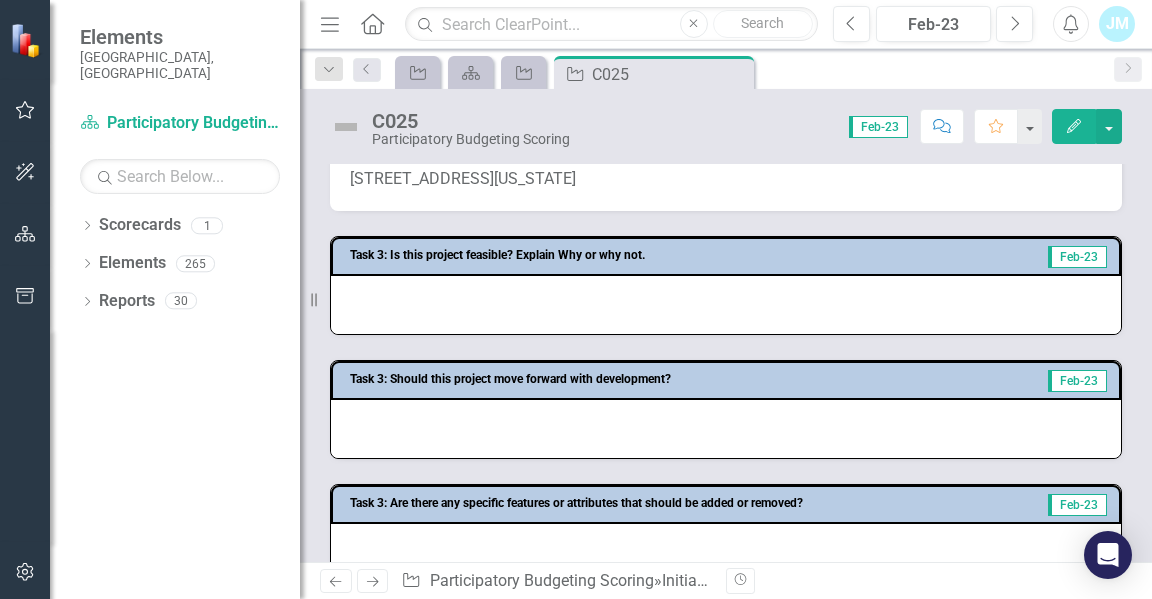 click at bounding box center (726, 305) 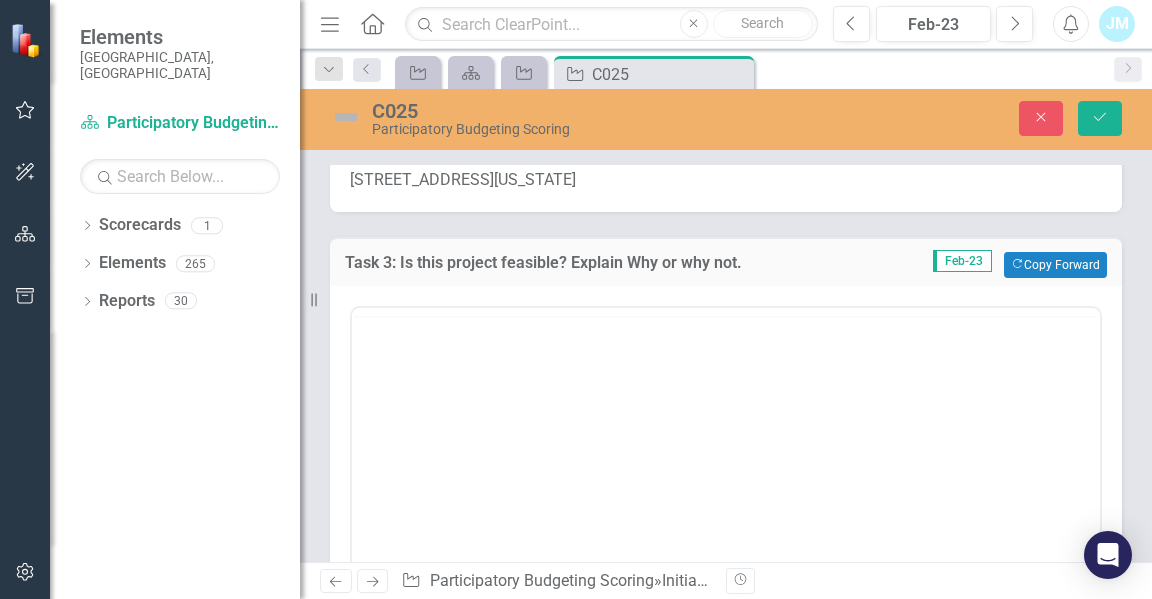 scroll, scrollTop: 0, scrollLeft: 0, axis: both 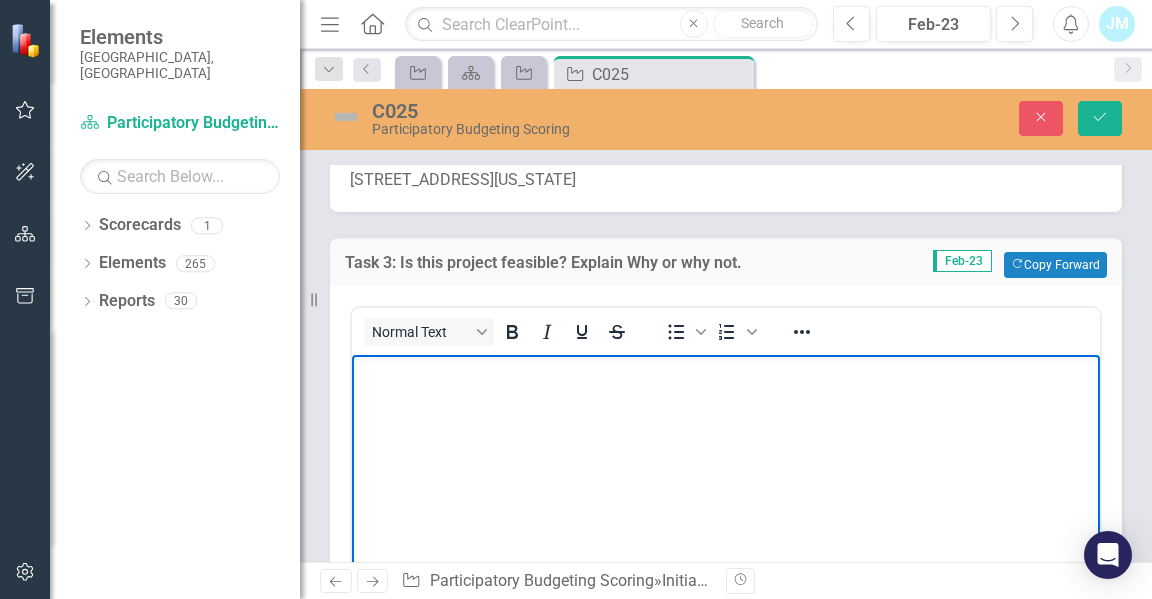 click at bounding box center [726, 505] 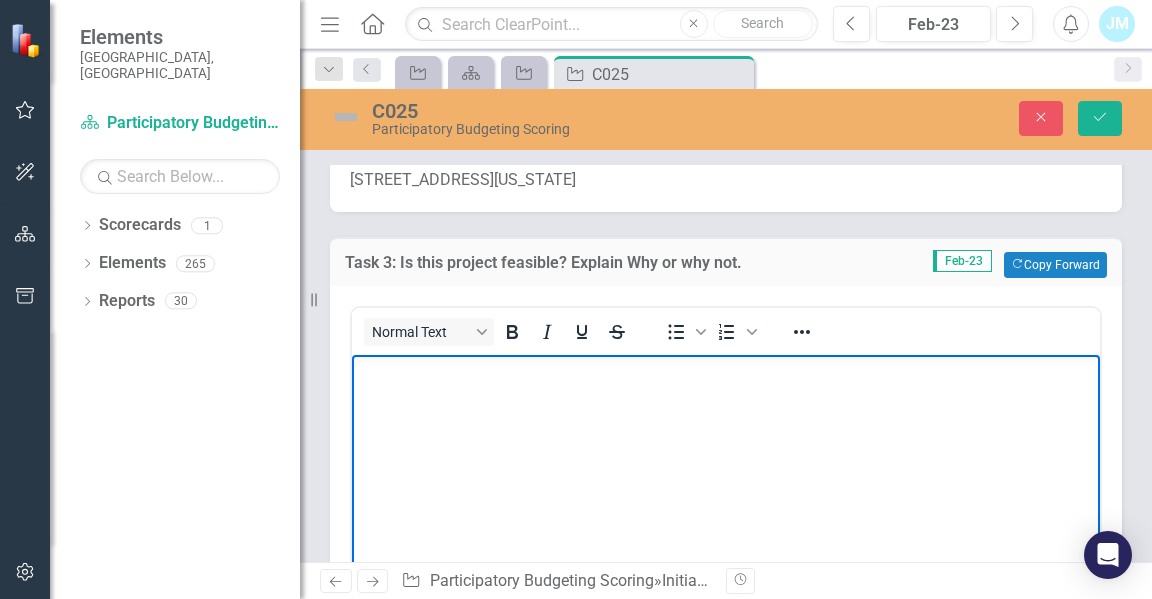 click at bounding box center [726, 505] 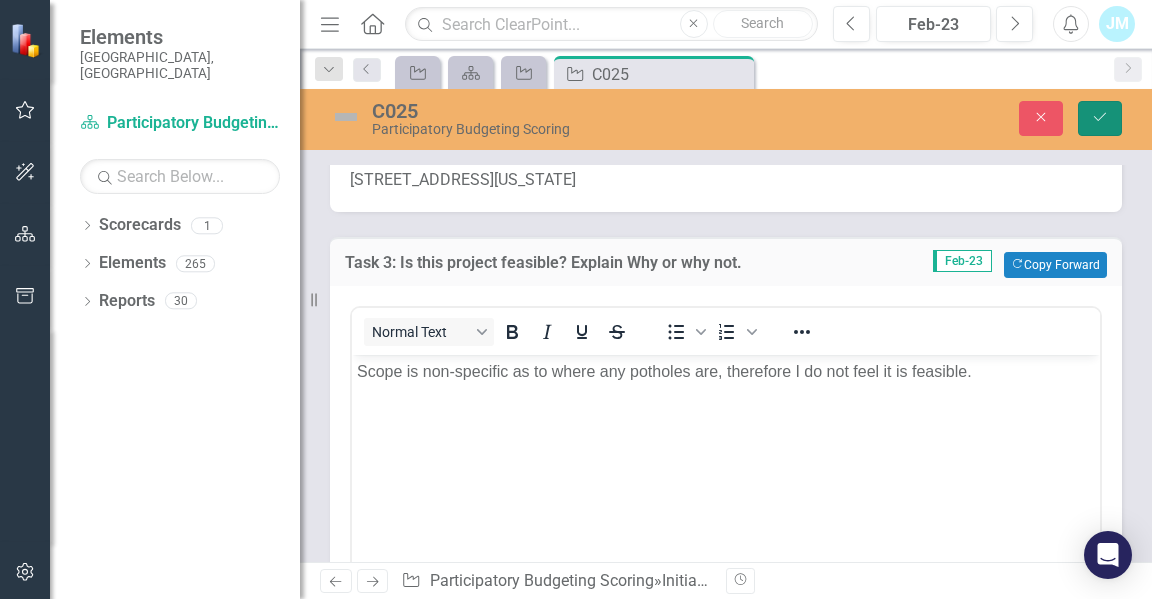 click on "Save" at bounding box center [1100, 118] 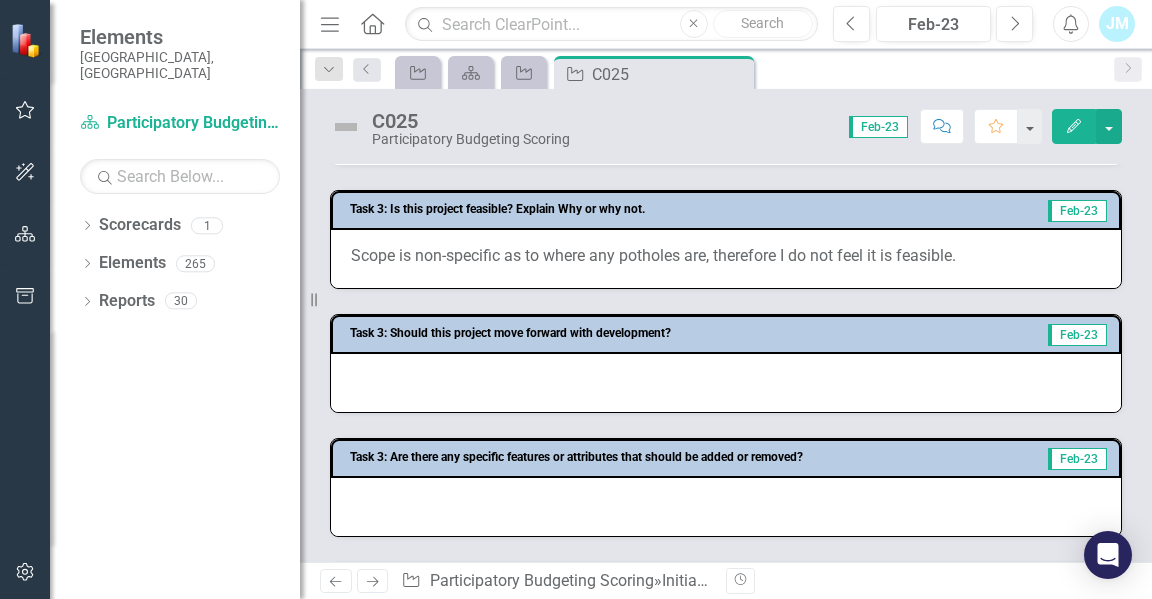 scroll, scrollTop: 425, scrollLeft: 0, axis: vertical 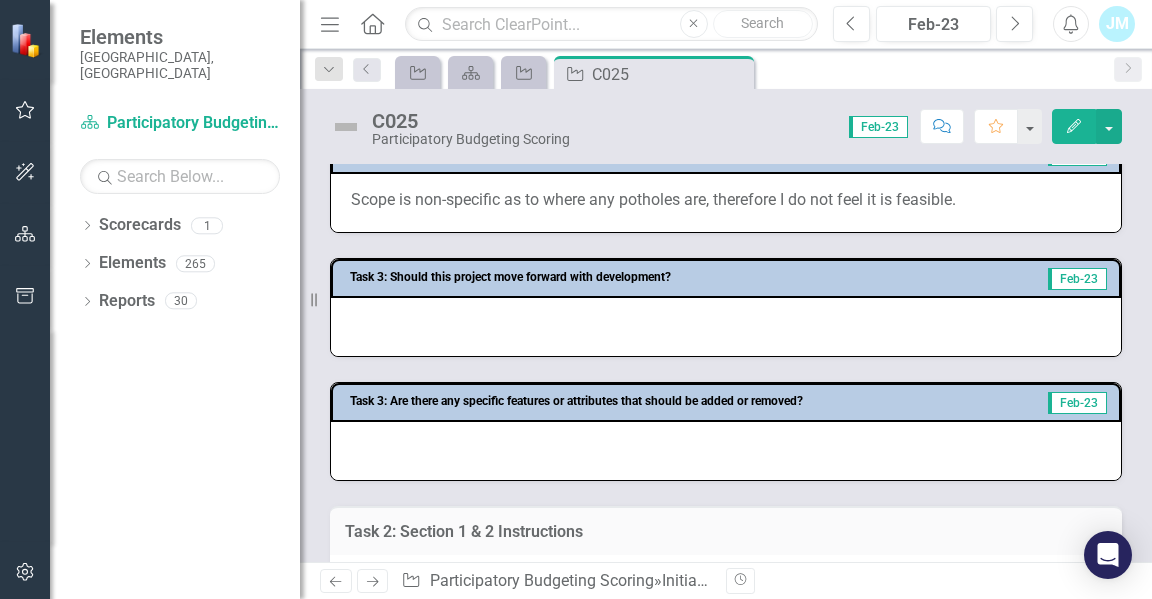 click at bounding box center [726, 327] 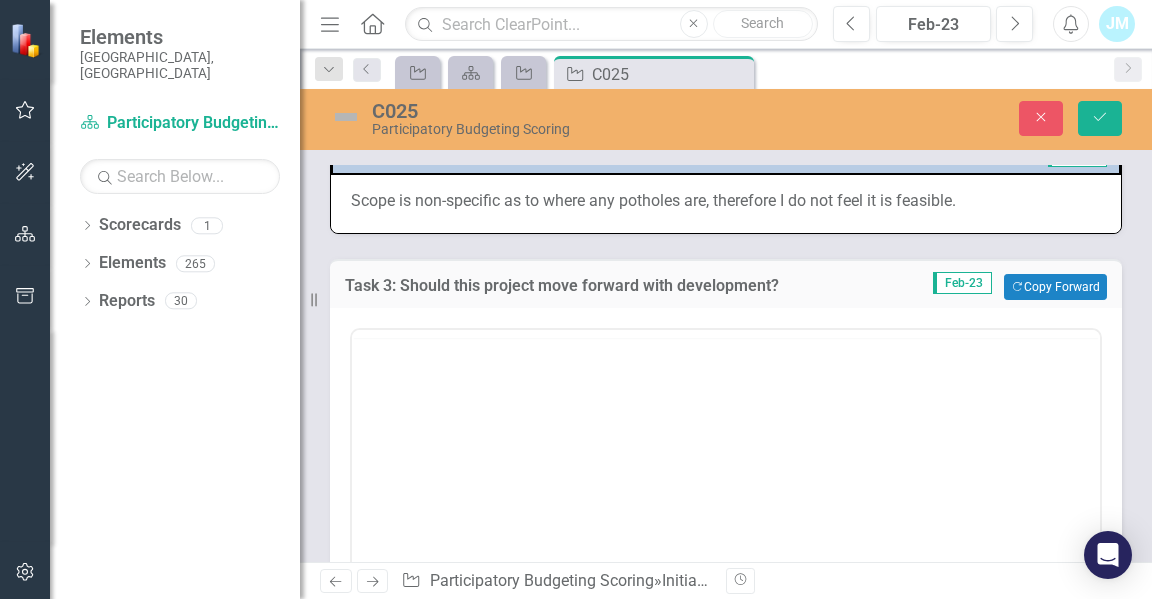 scroll, scrollTop: 0, scrollLeft: 0, axis: both 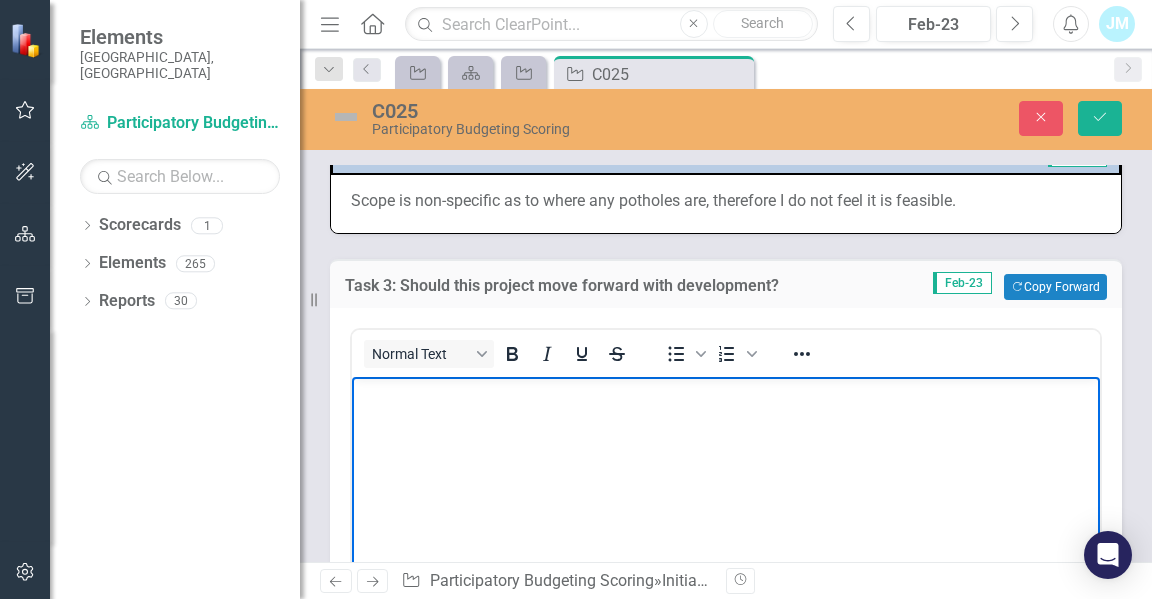 click at bounding box center (726, 527) 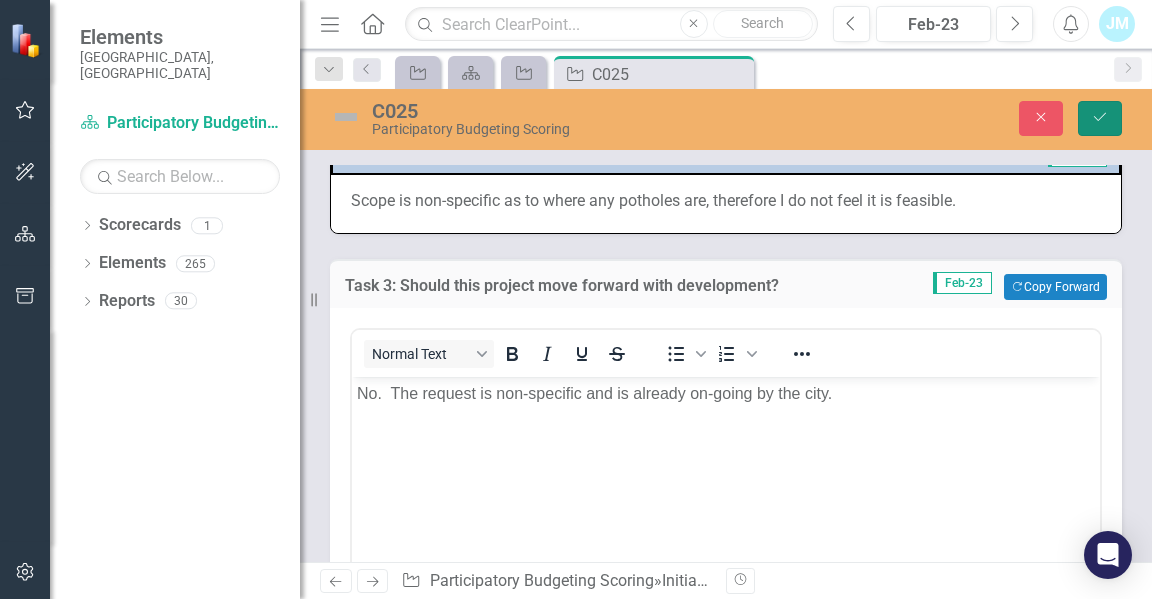 click on "Save" 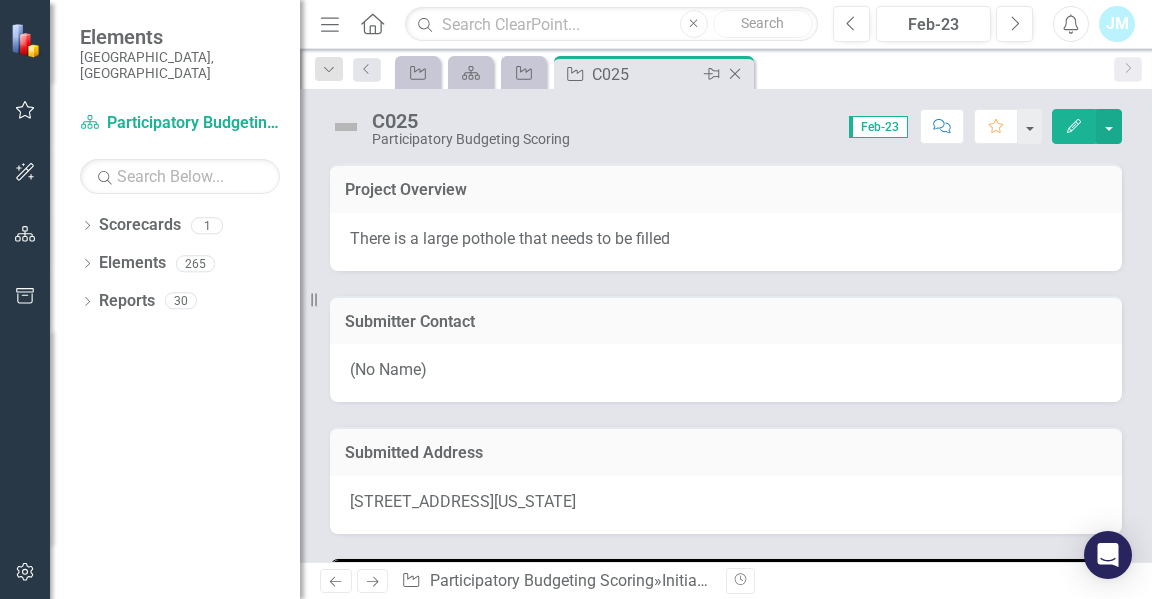 click on "Close" 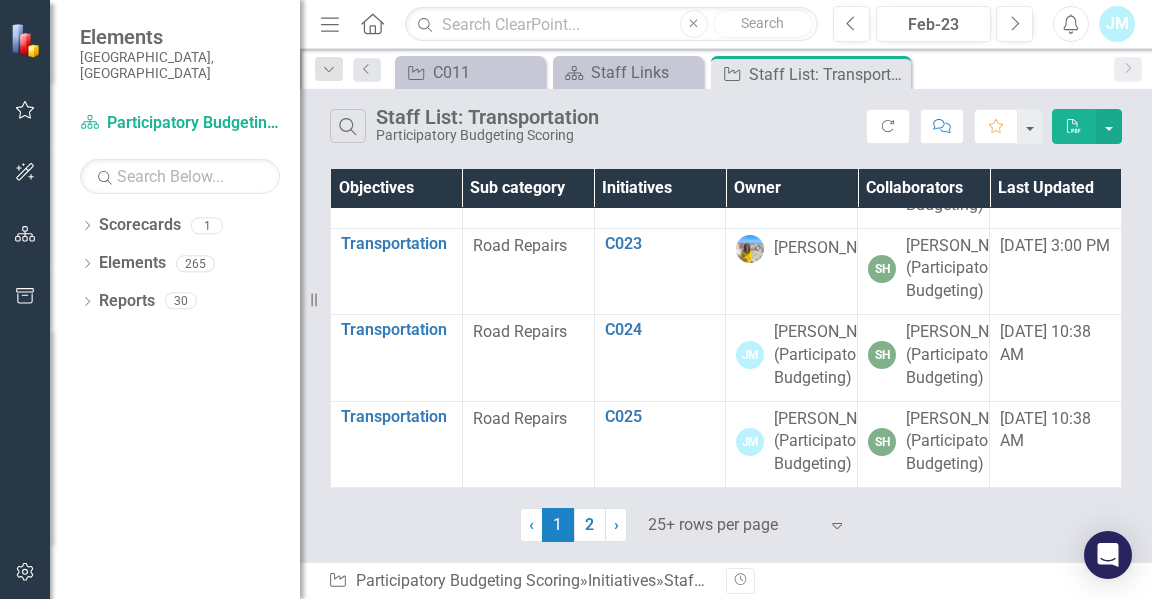 scroll, scrollTop: 3022, scrollLeft: 0, axis: vertical 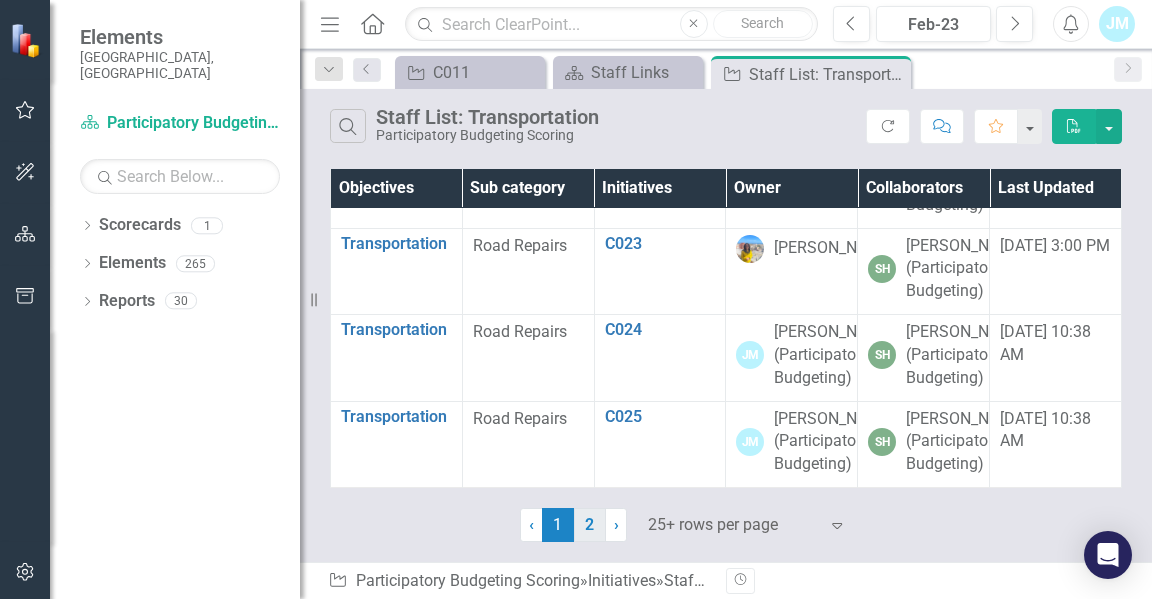 click on "2" at bounding box center (590, 525) 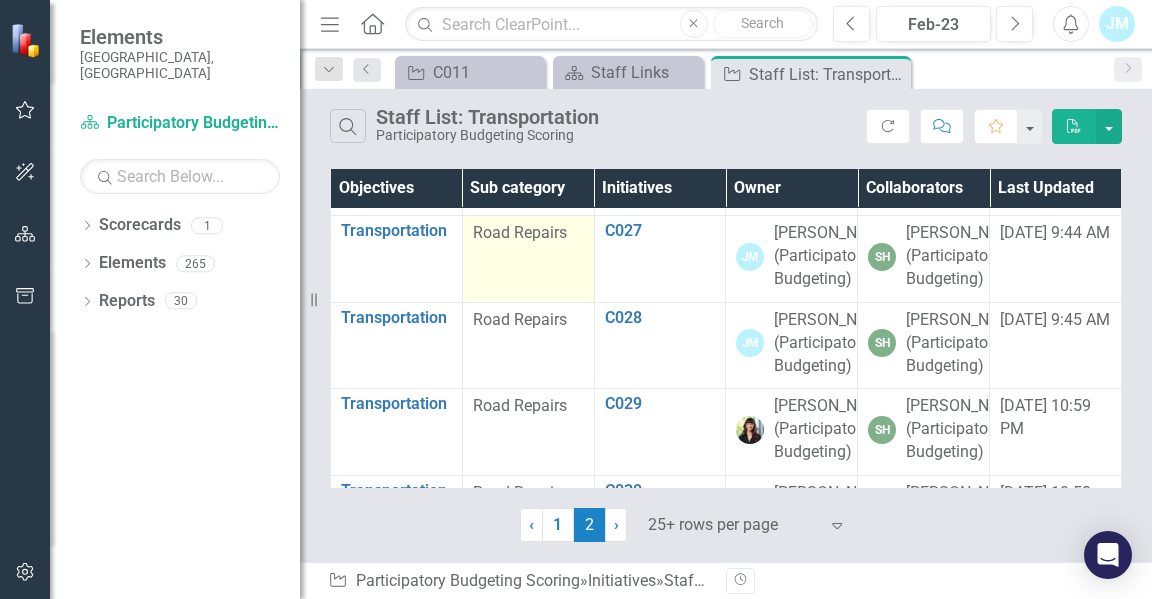 scroll, scrollTop: 57, scrollLeft: 0, axis: vertical 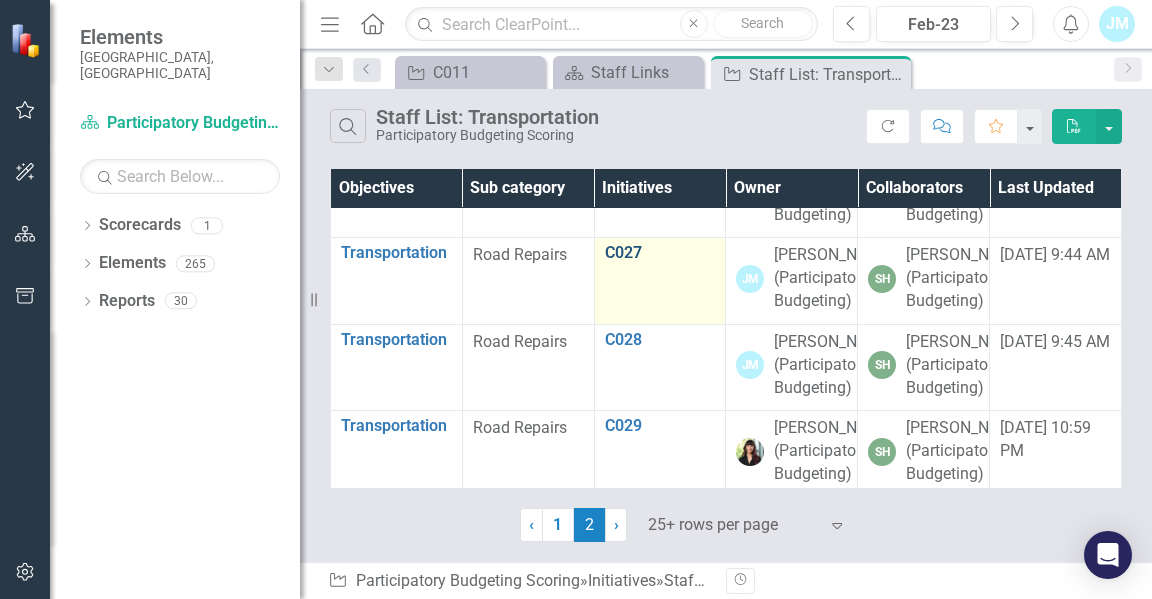 click on "C027" at bounding box center [660, 253] 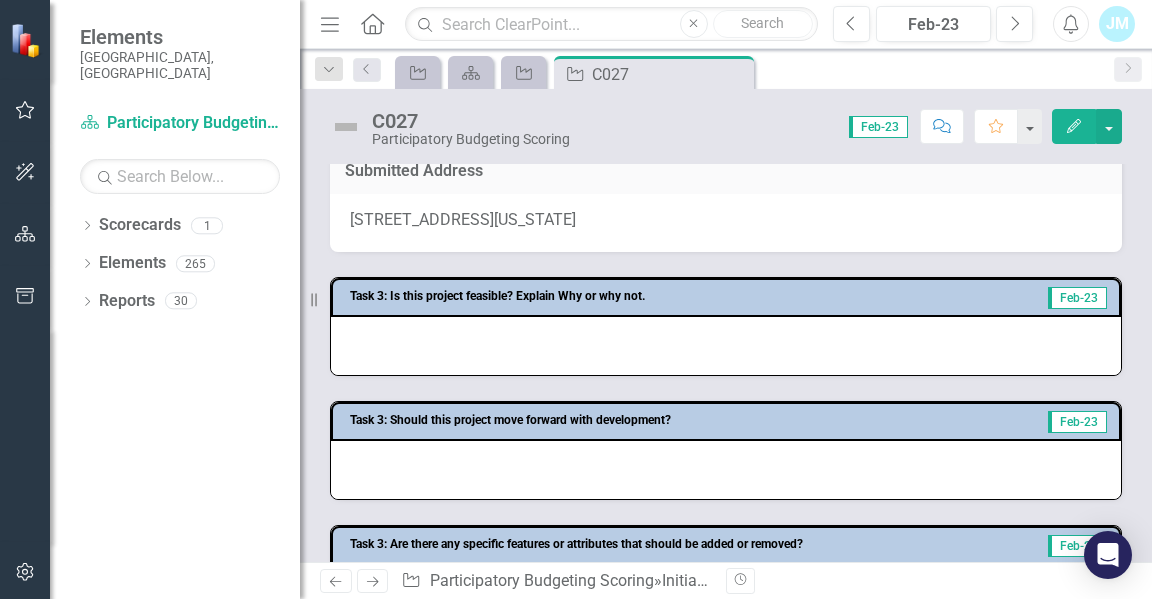 scroll, scrollTop: 285, scrollLeft: 0, axis: vertical 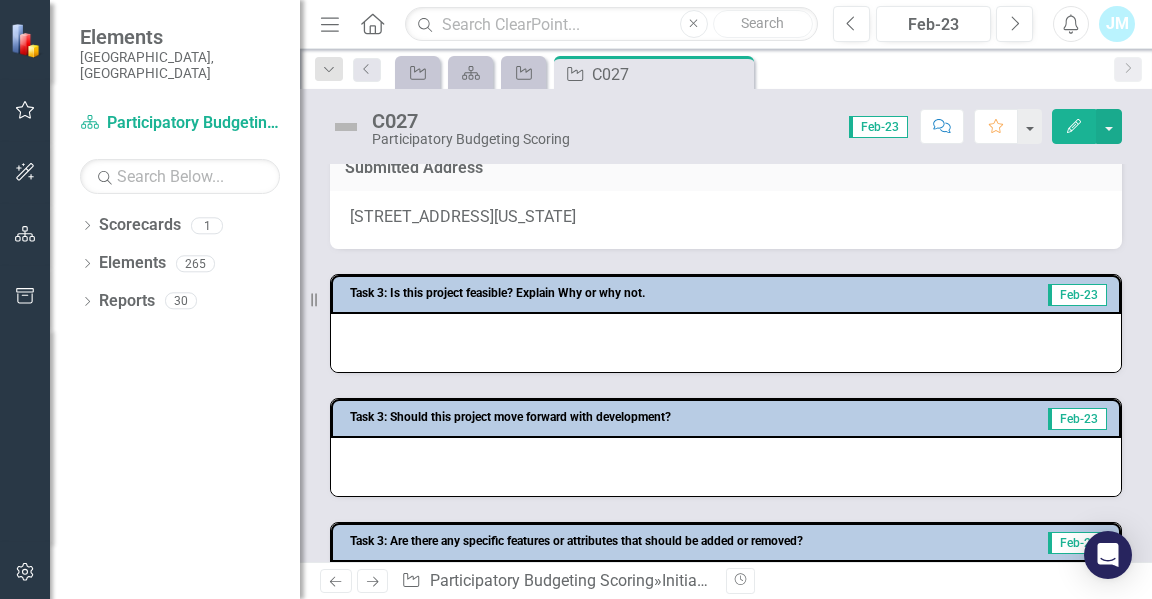 click at bounding box center (726, 343) 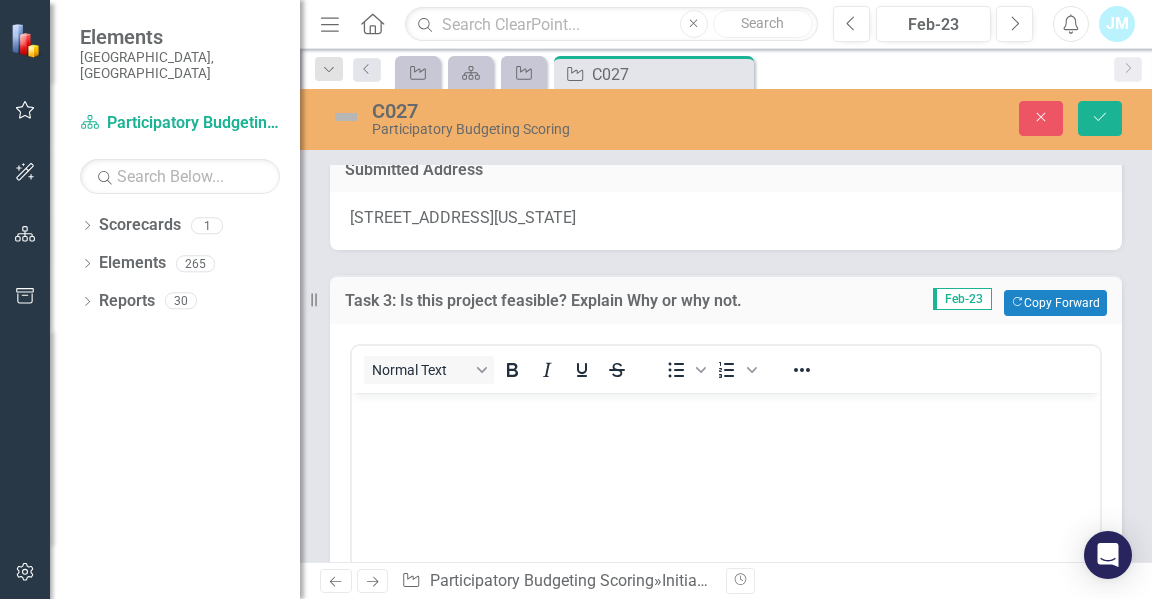 scroll, scrollTop: 0, scrollLeft: 0, axis: both 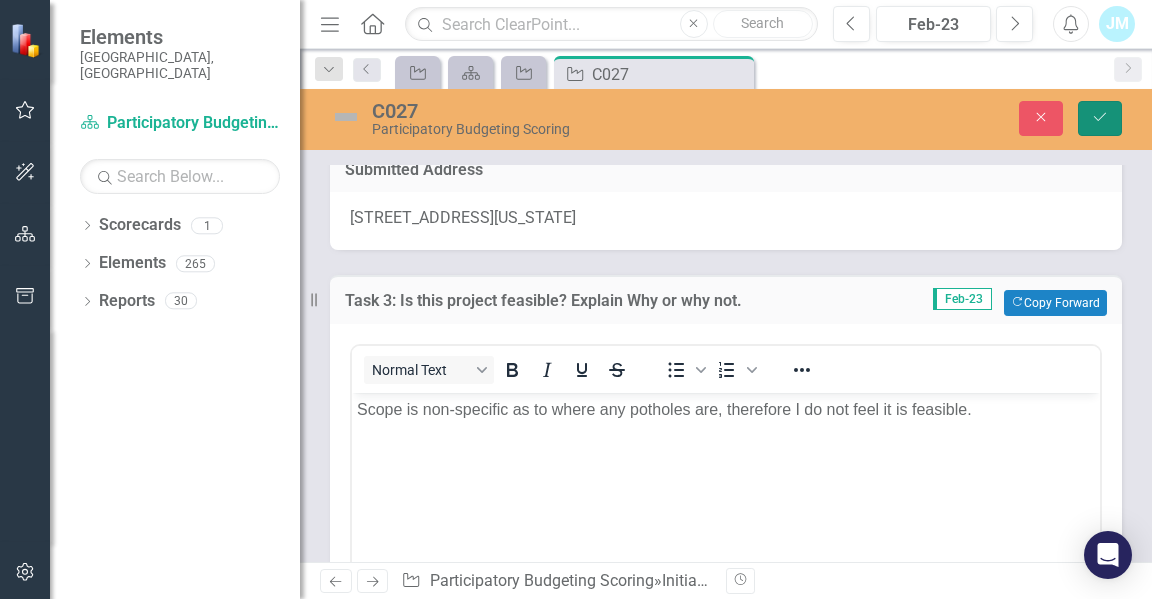 click on "Save" 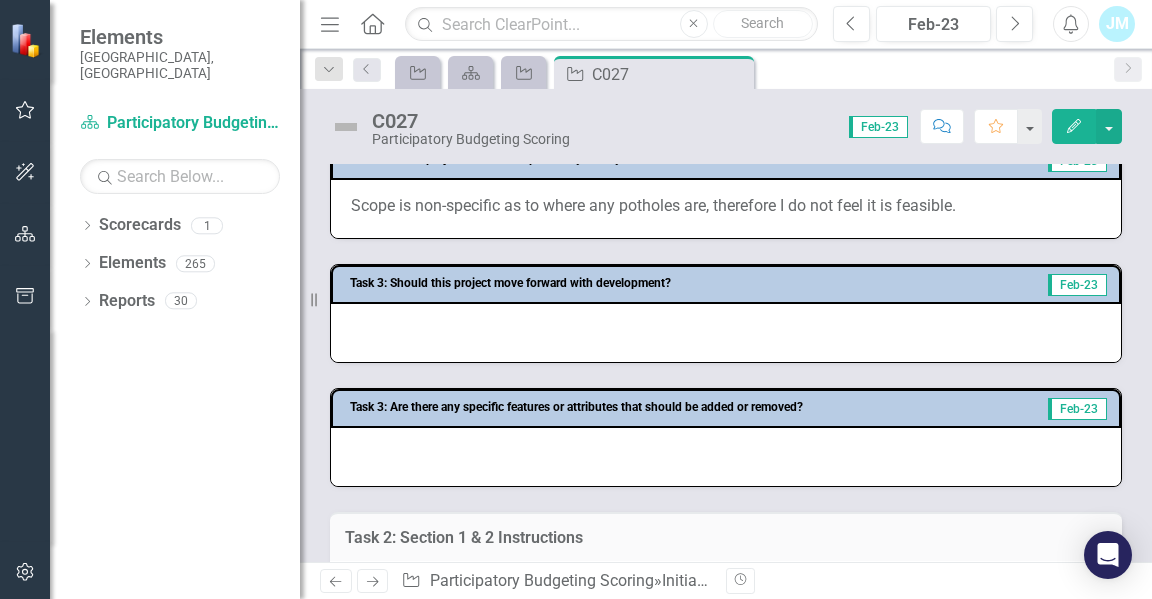 scroll, scrollTop: 473, scrollLeft: 0, axis: vertical 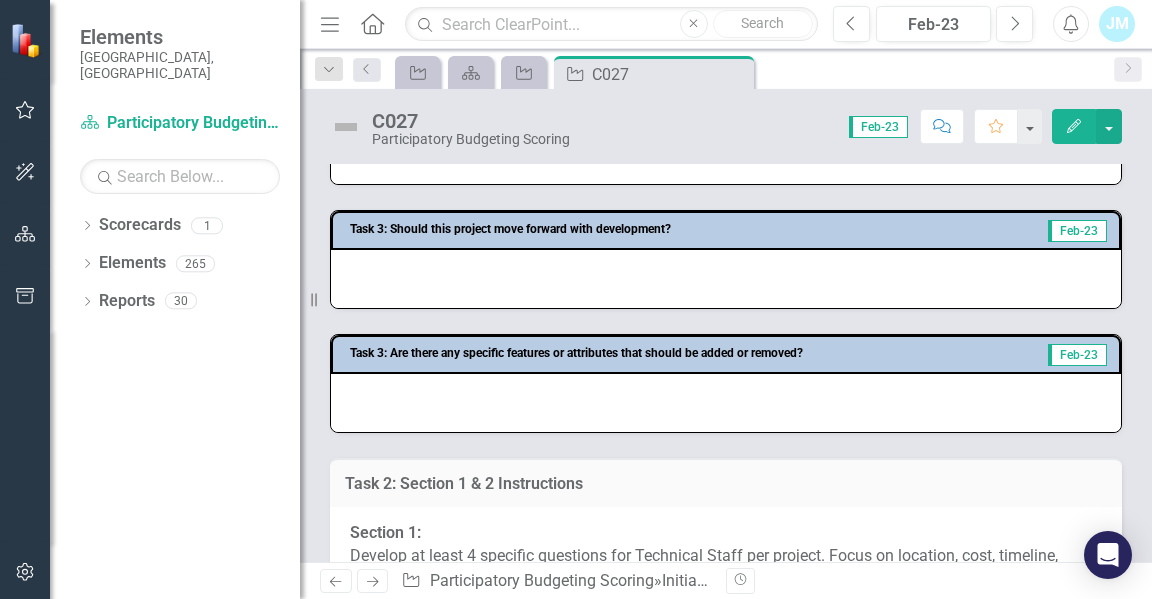 click at bounding box center (726, 279) 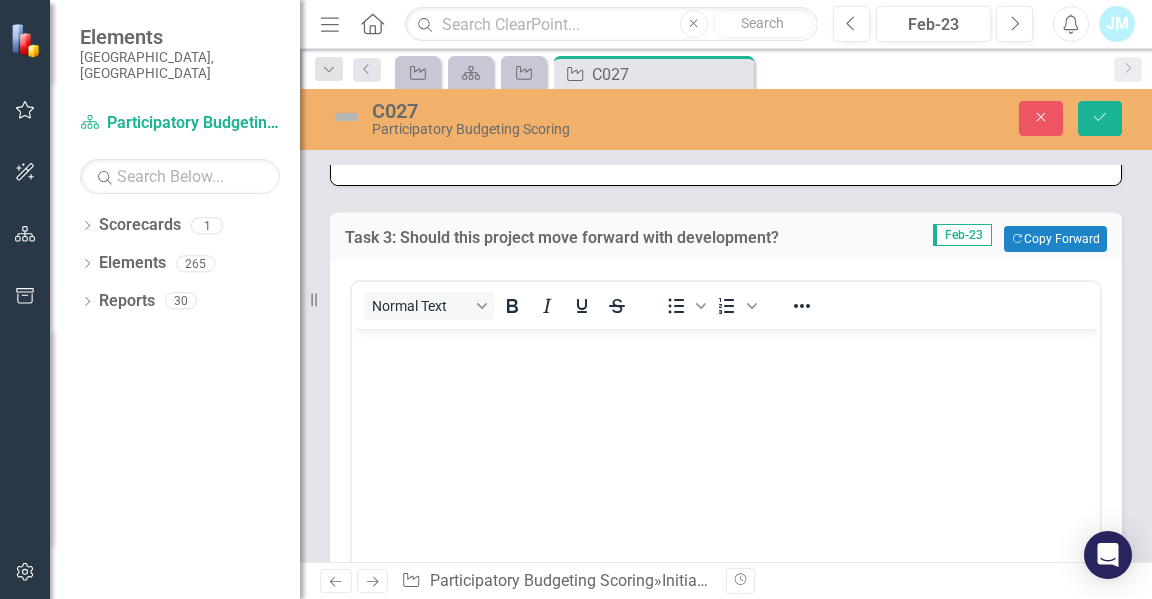 scroll, scrollTop: 0, scrollLeft: 0, axis: both 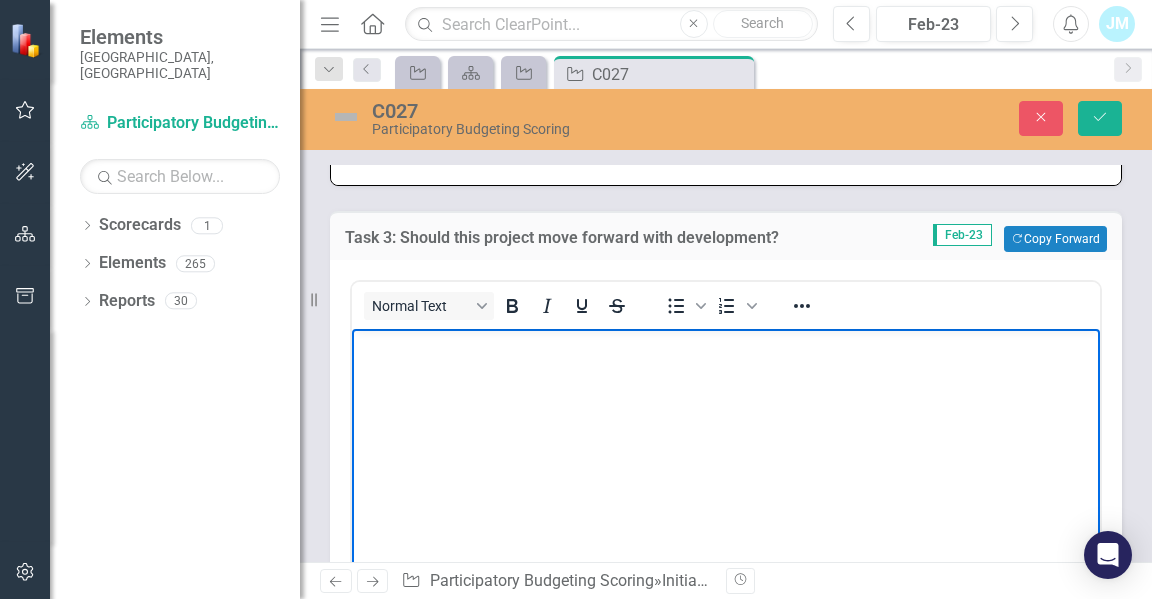 click at bounding box center (726, 346) 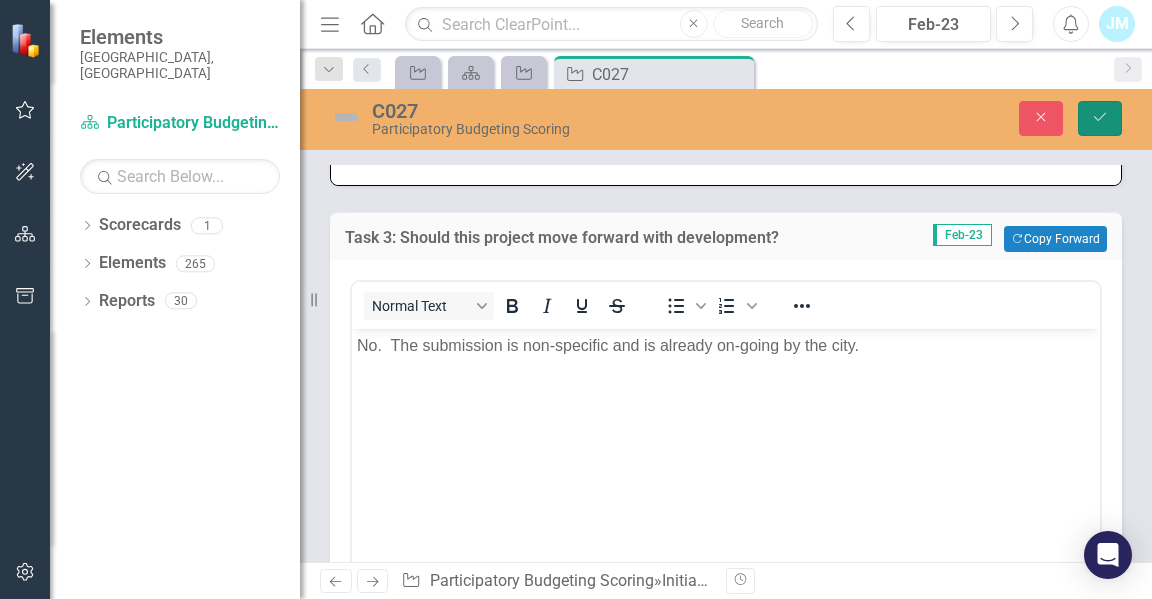 click on "Save" 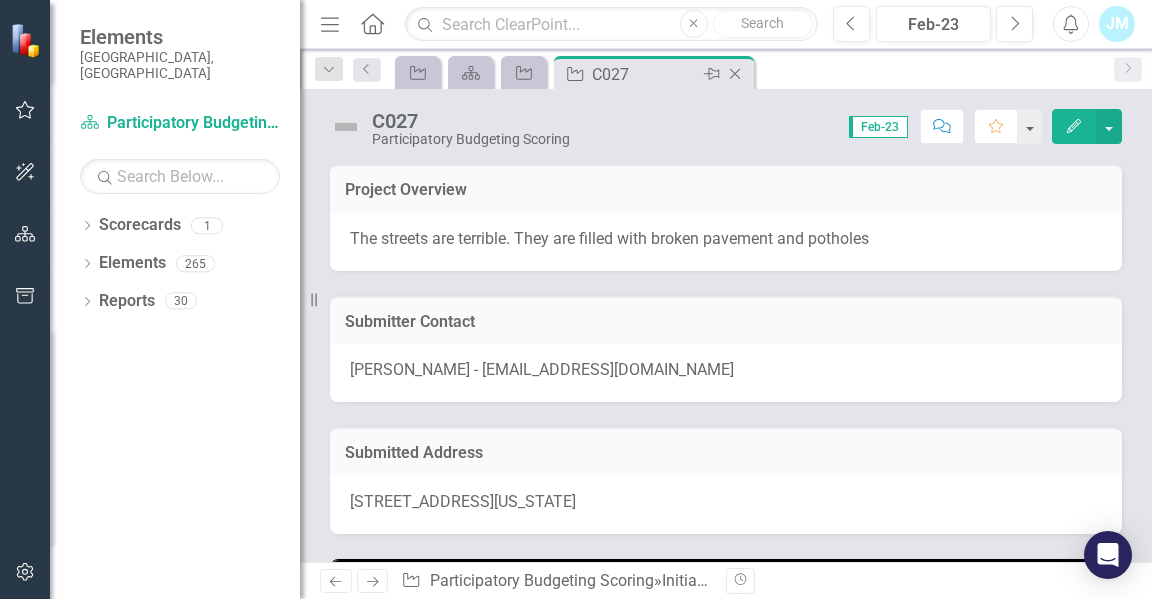 click on "Close" 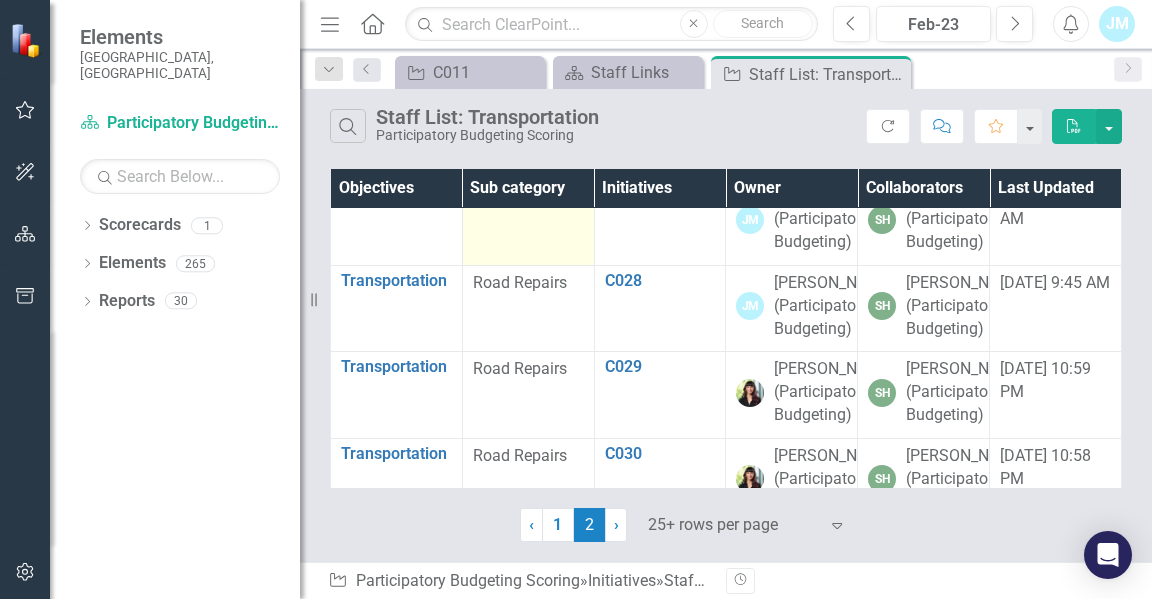 scroll, scrollTop: 123, scrollLeft: 0, axis: vertical 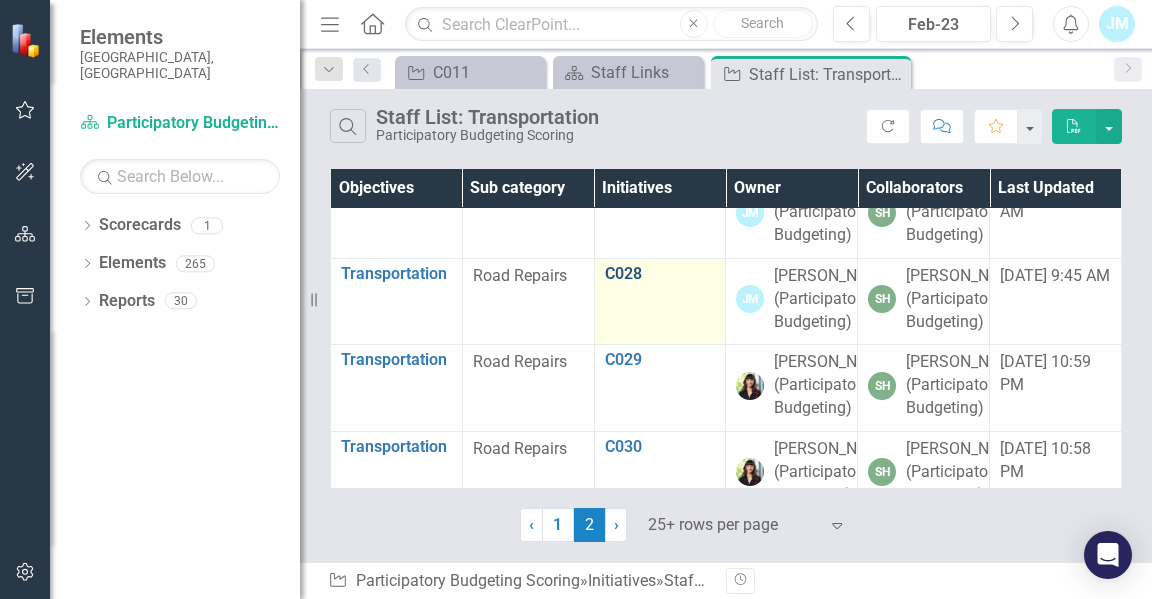 click on "C028" at bounding box center [660, 274] 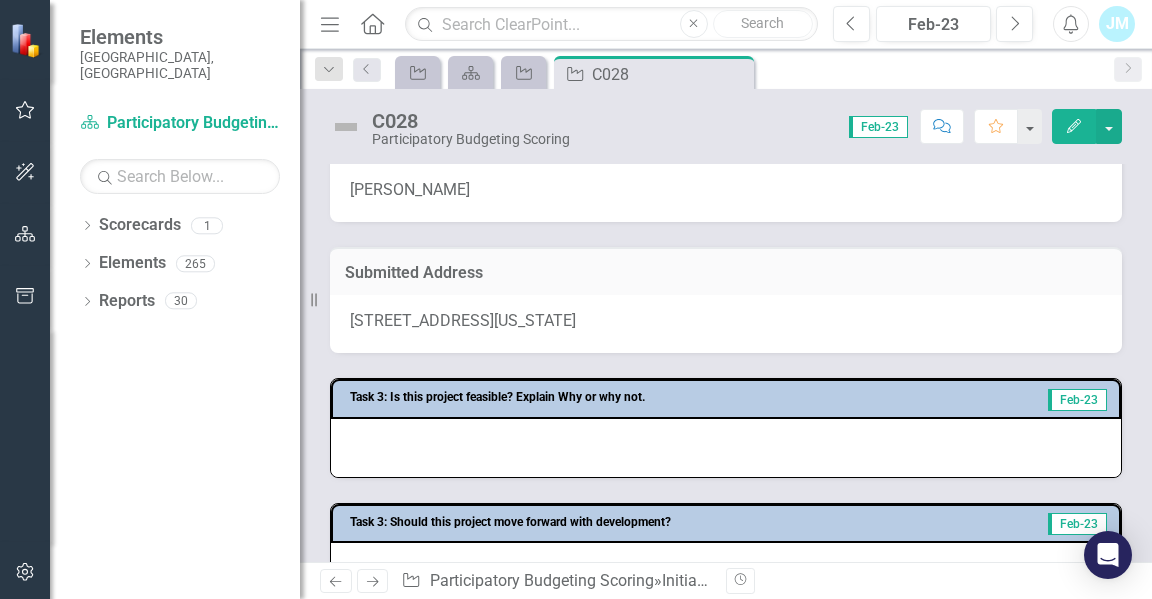 scroll, scrollTop: 205, scrollLeft: 0, axis: vertical 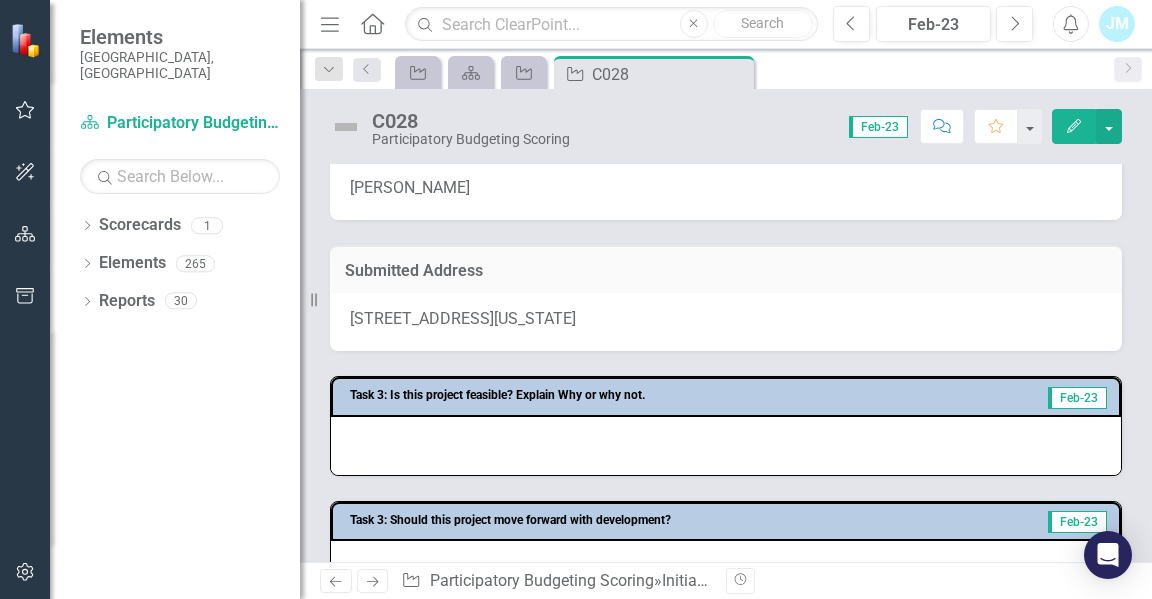 click at bounding box center [726, 446] 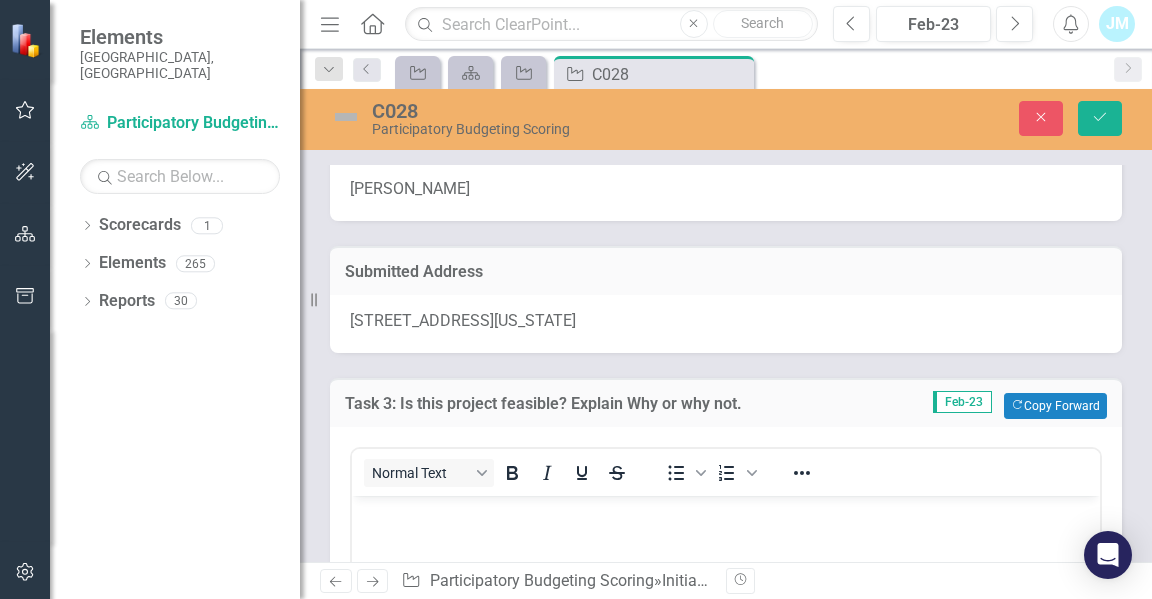 scroll, scrollTop: 0, scrollLeft: 0, axis: both 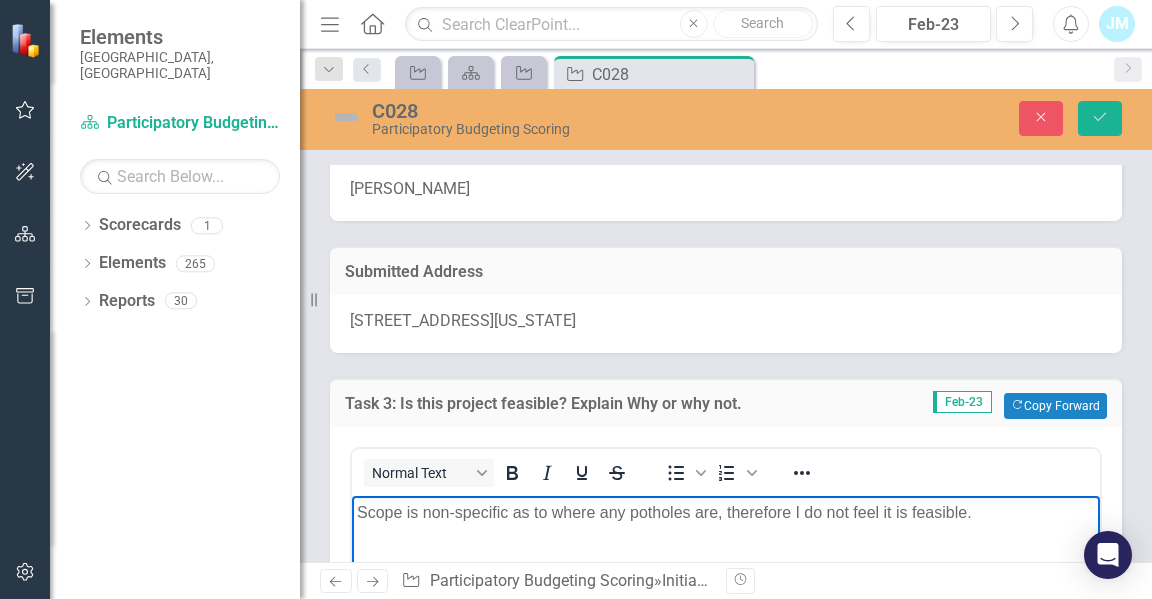 type 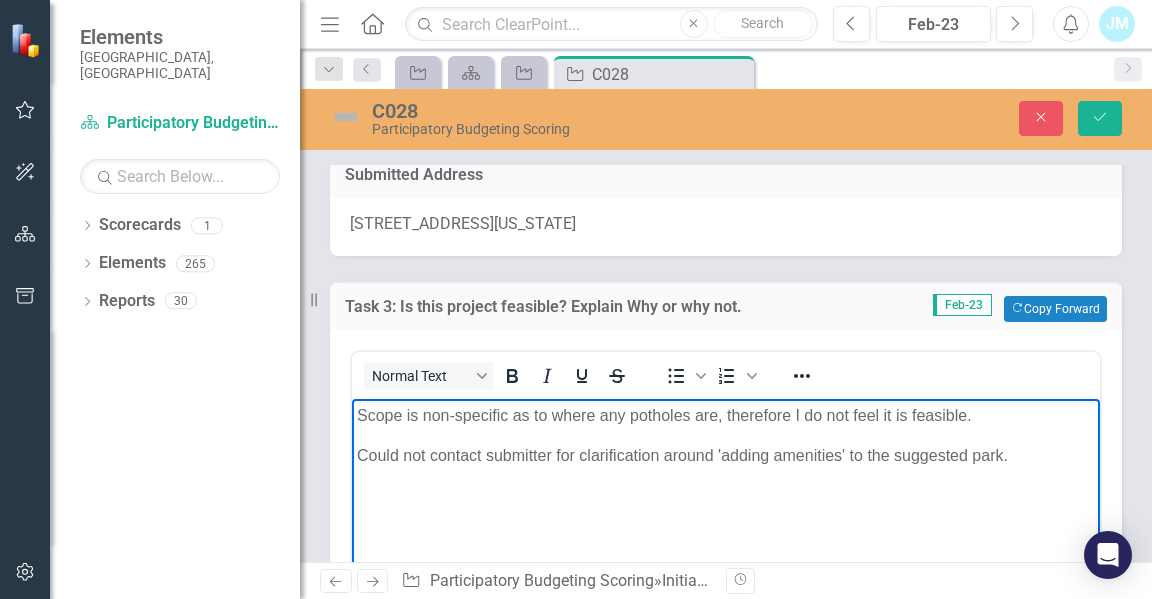 scroll, scrollTop: 313, scrollLeft: 0, axis: vertical 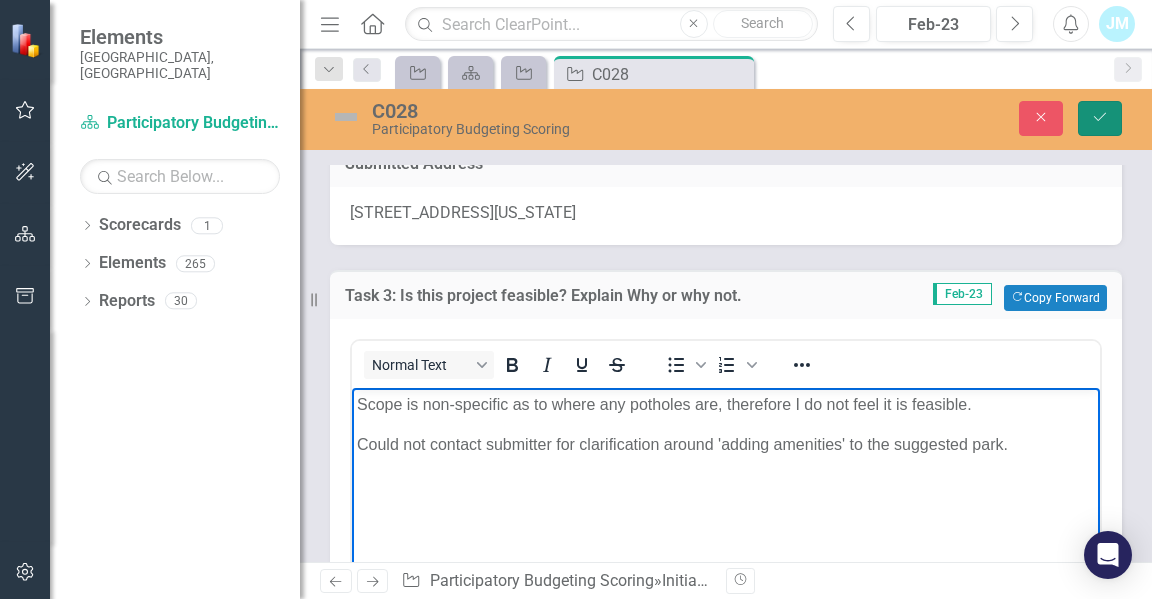 click on "Save" at bounding box center (1100, 118) 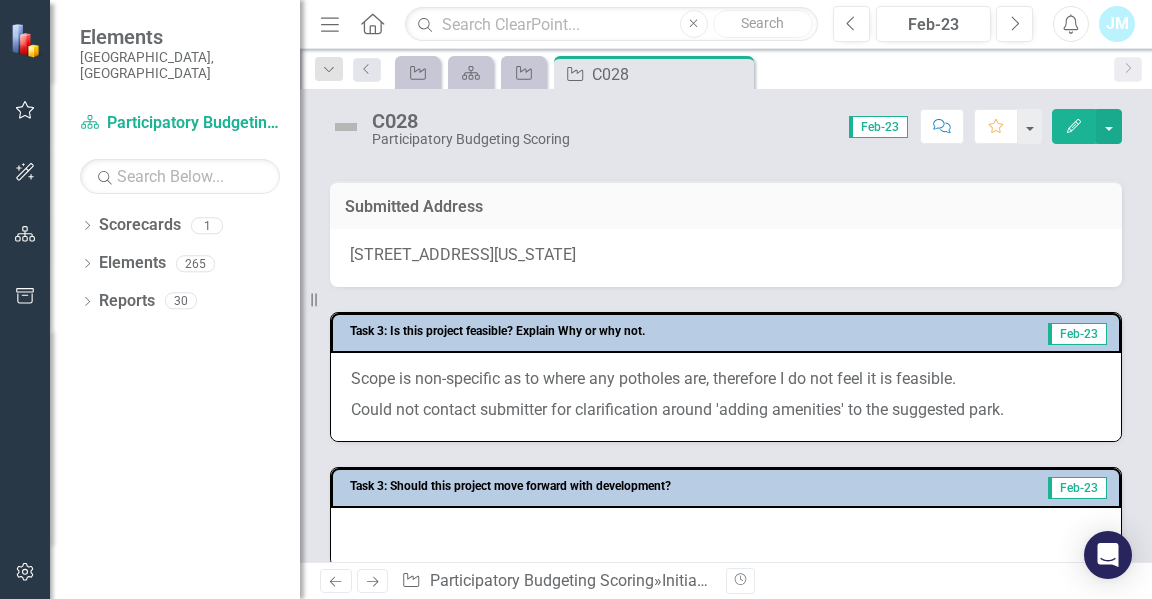 scroll, scrollTop: 348, scrollLeft: 0, axis: vertical 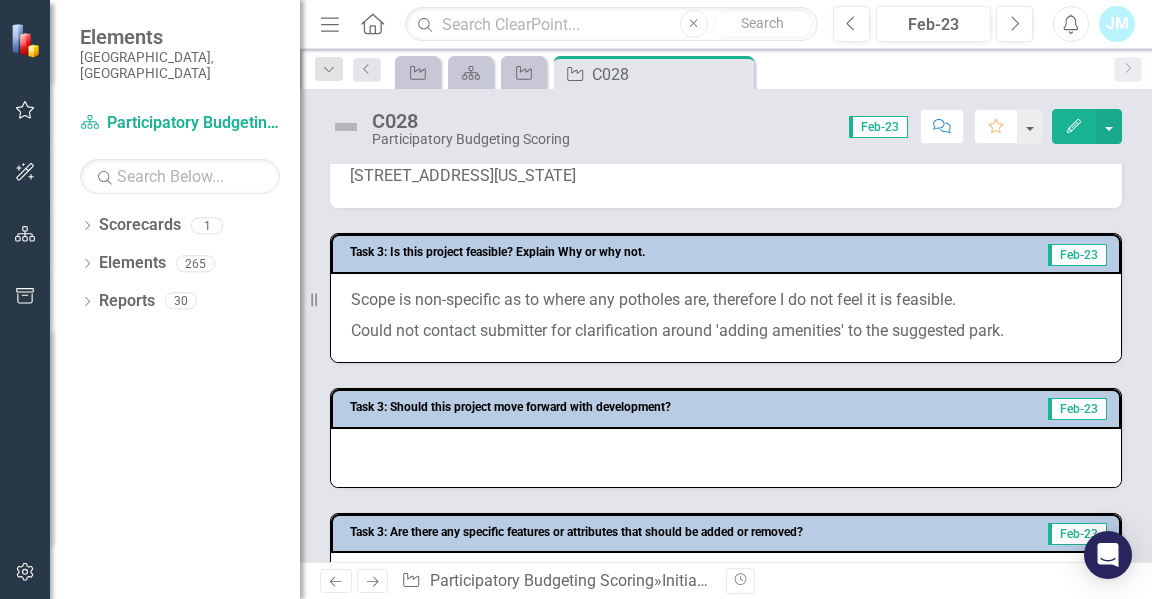 click at bounding box center [726, 458] 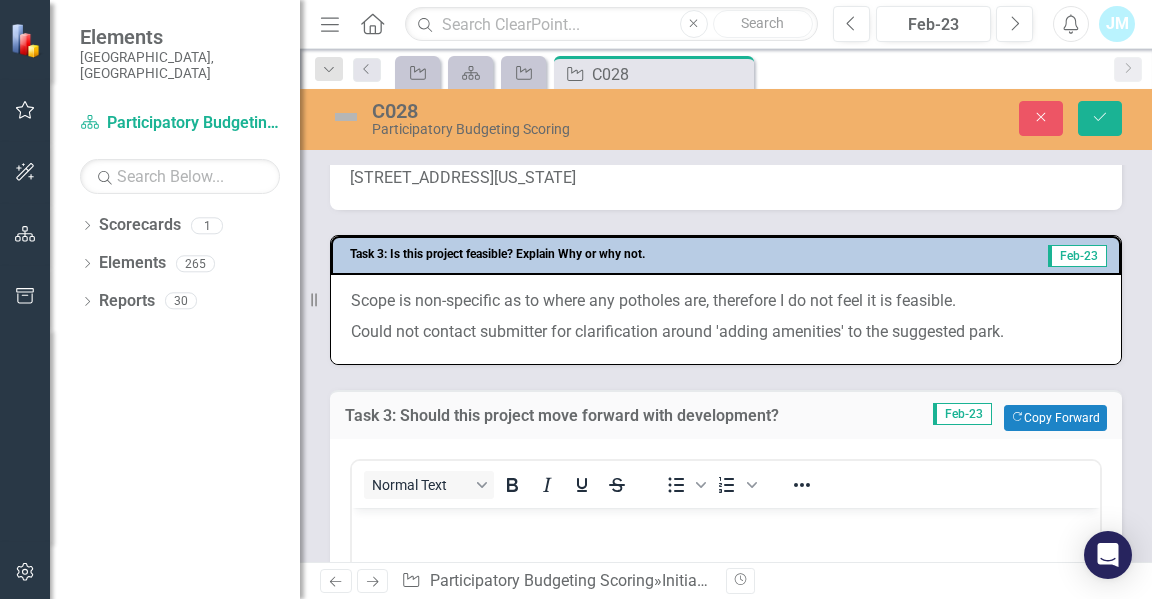 scroll, scrollTop: 0, scrollLeft: 0, axis: both 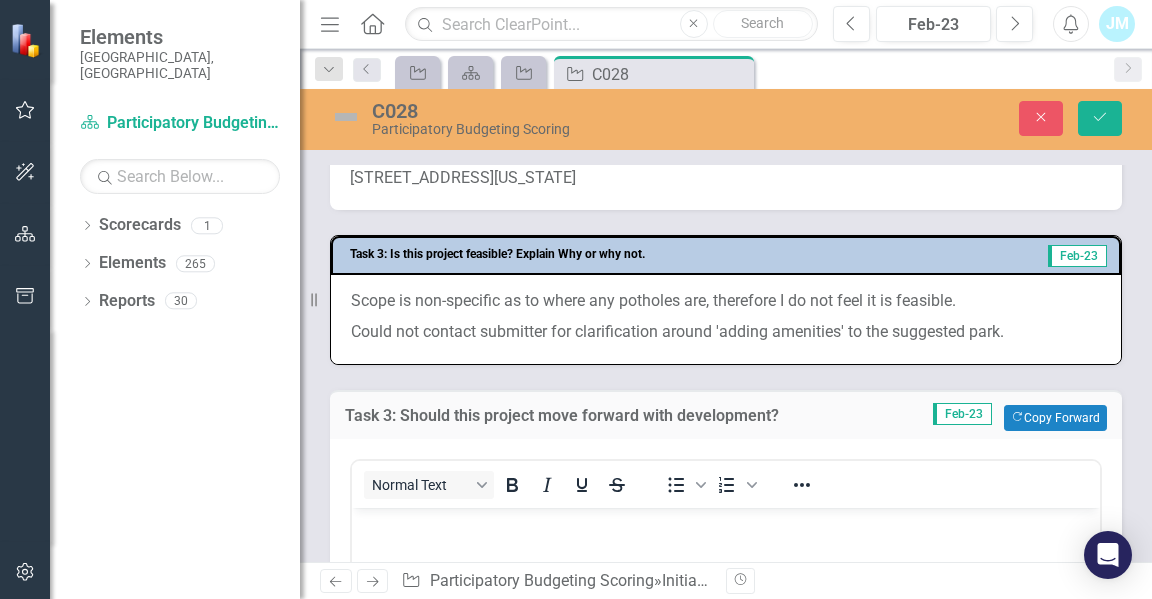 click at bounding box center (726, 524) 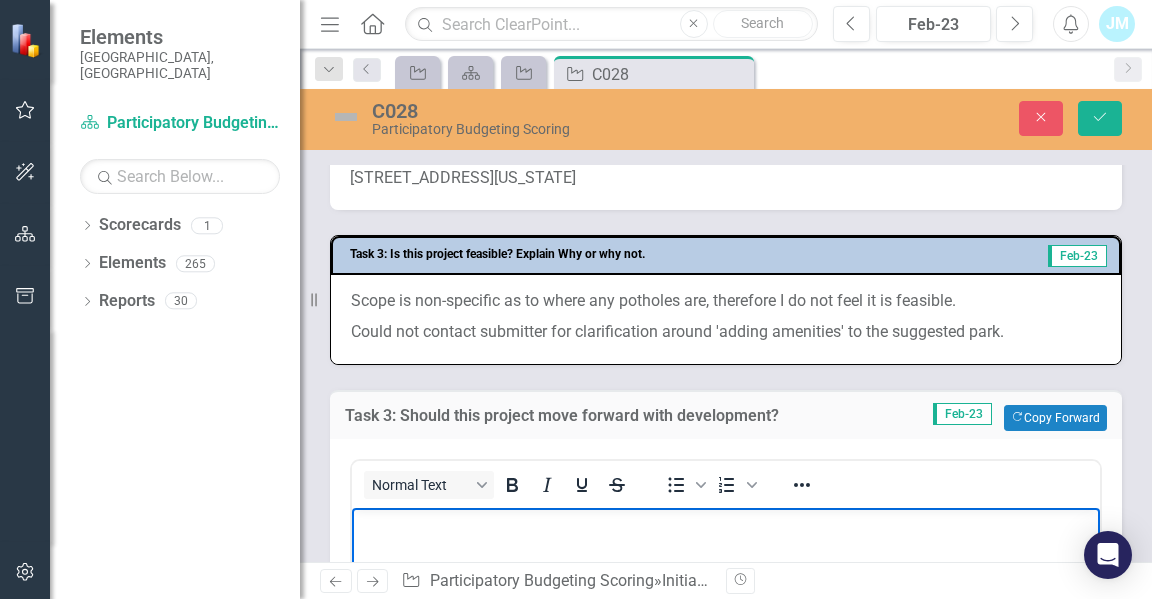 type 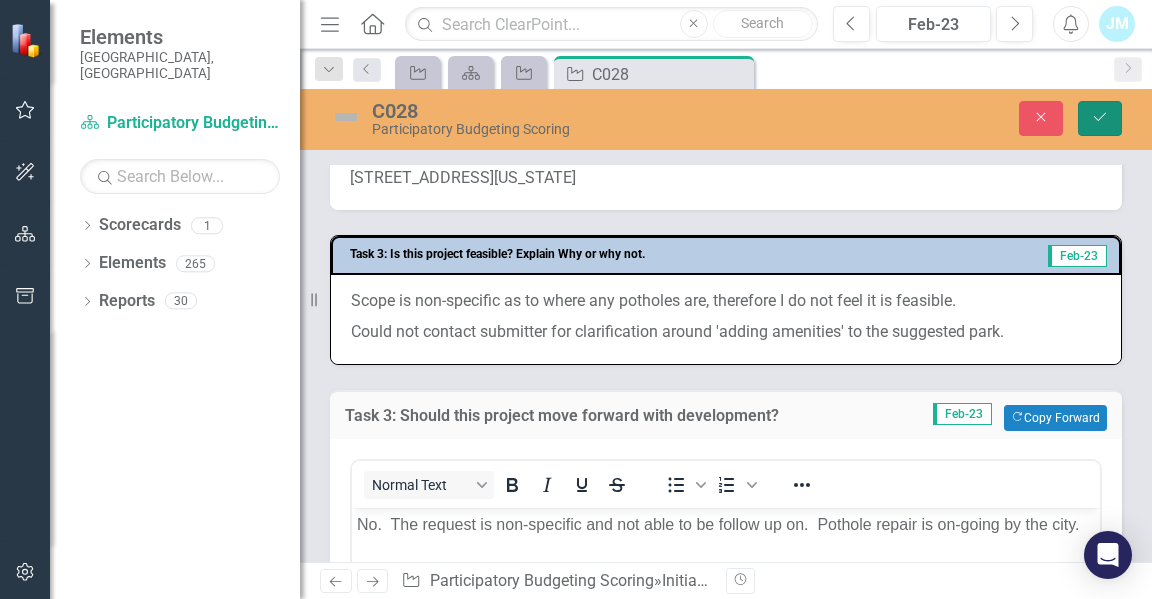 click on "Save" at bounding box center [1100, 118] 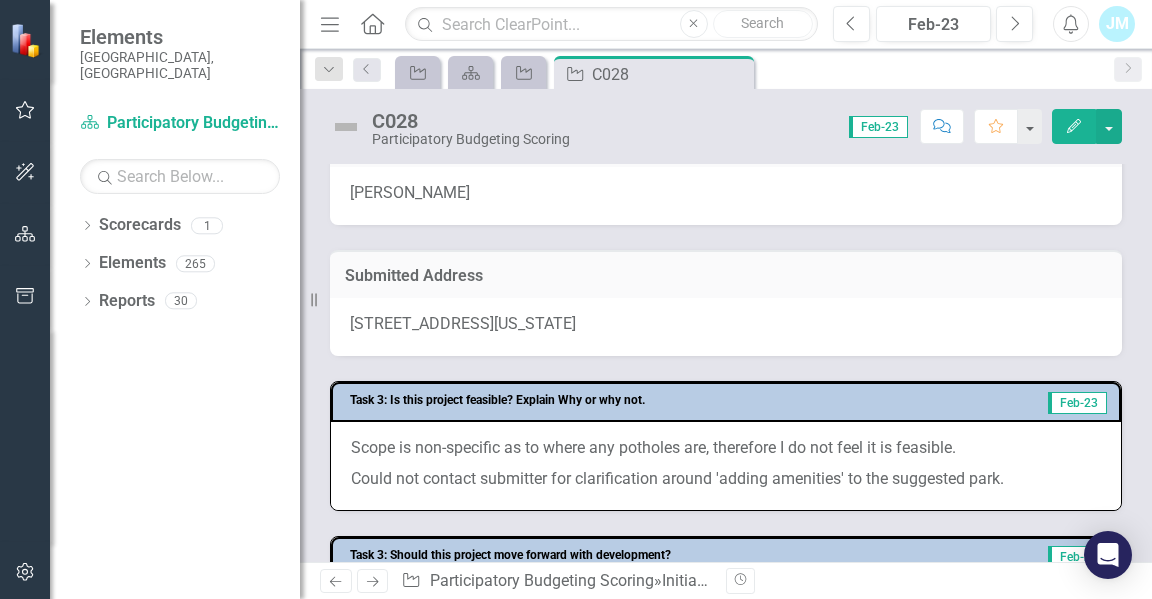 scroll, scrollTop: 0, scrollLeft: 0, axis: both 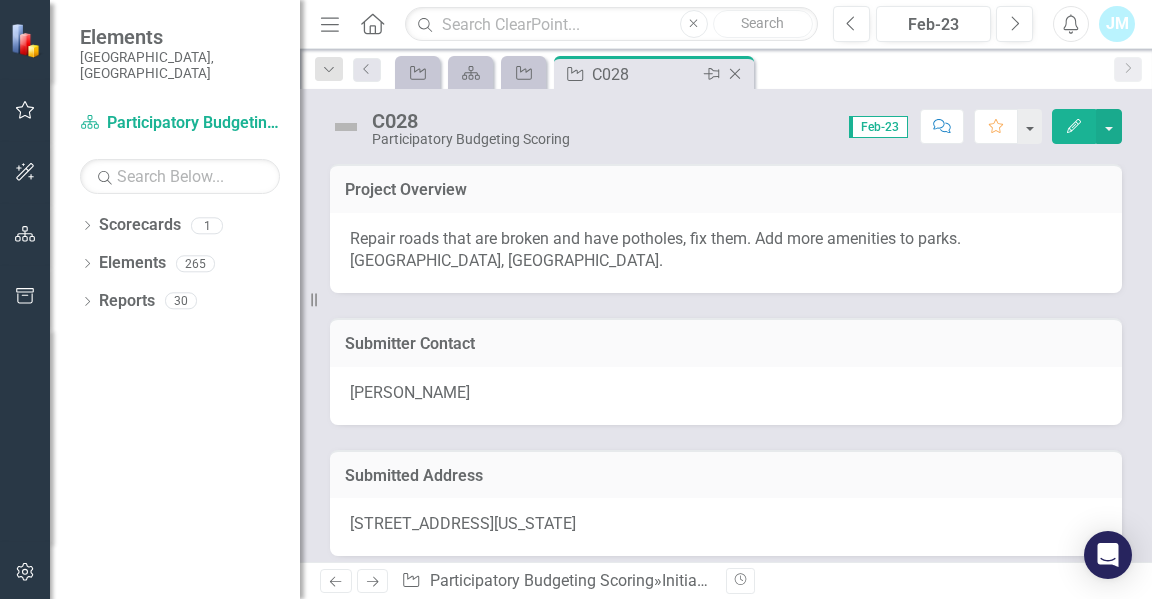 click on "Close" 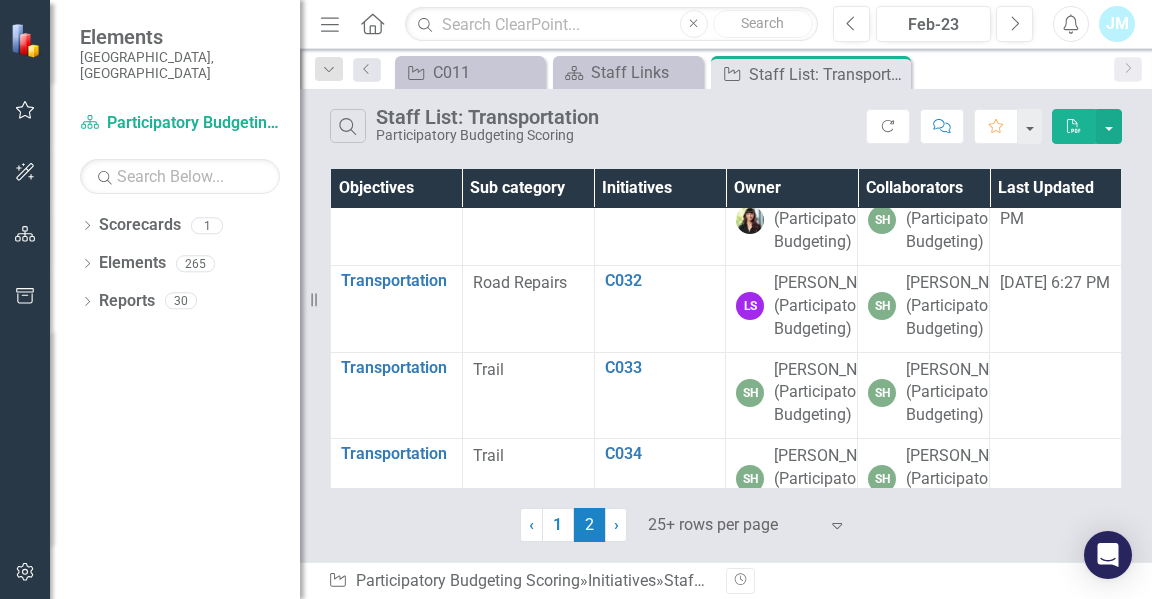 scroll, scrollTop: 0, scrollLeft: 0, axis: both 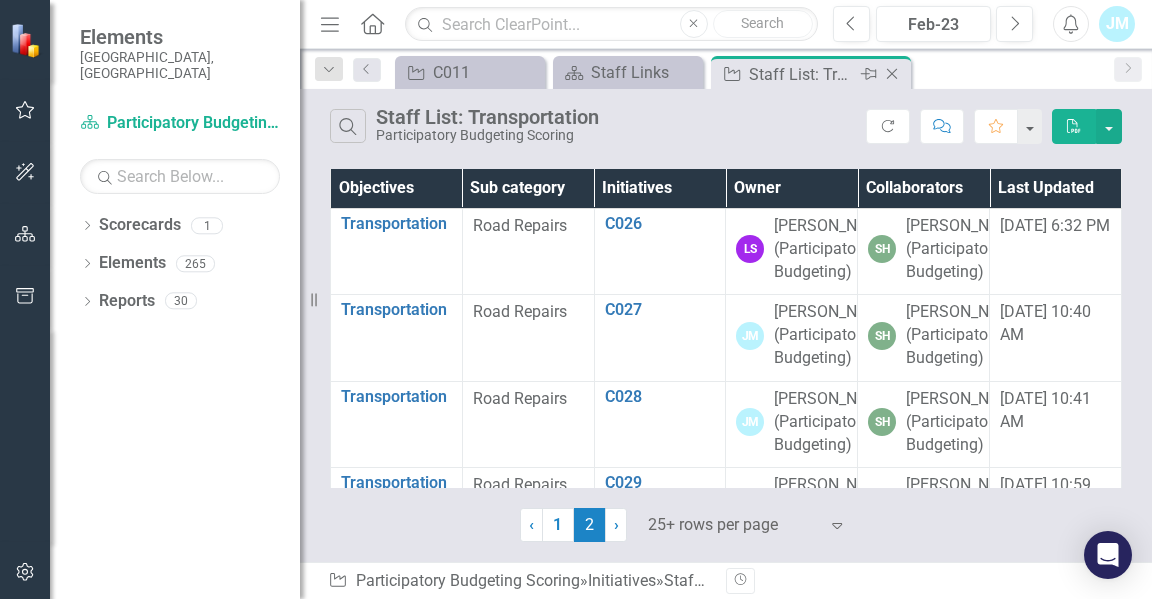 click 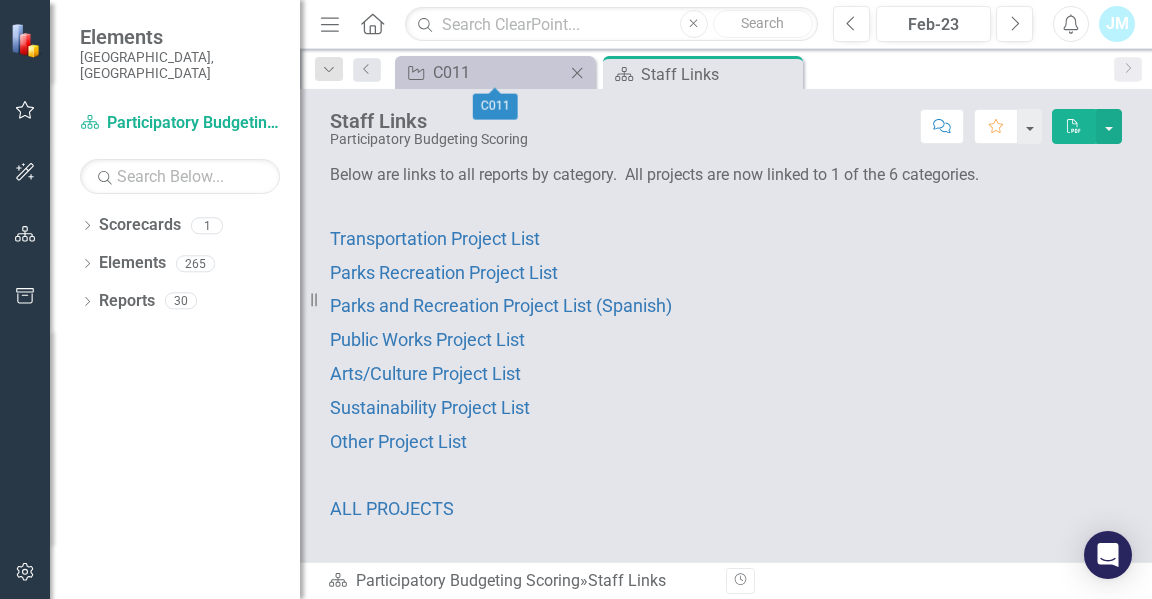 click on "Close" 